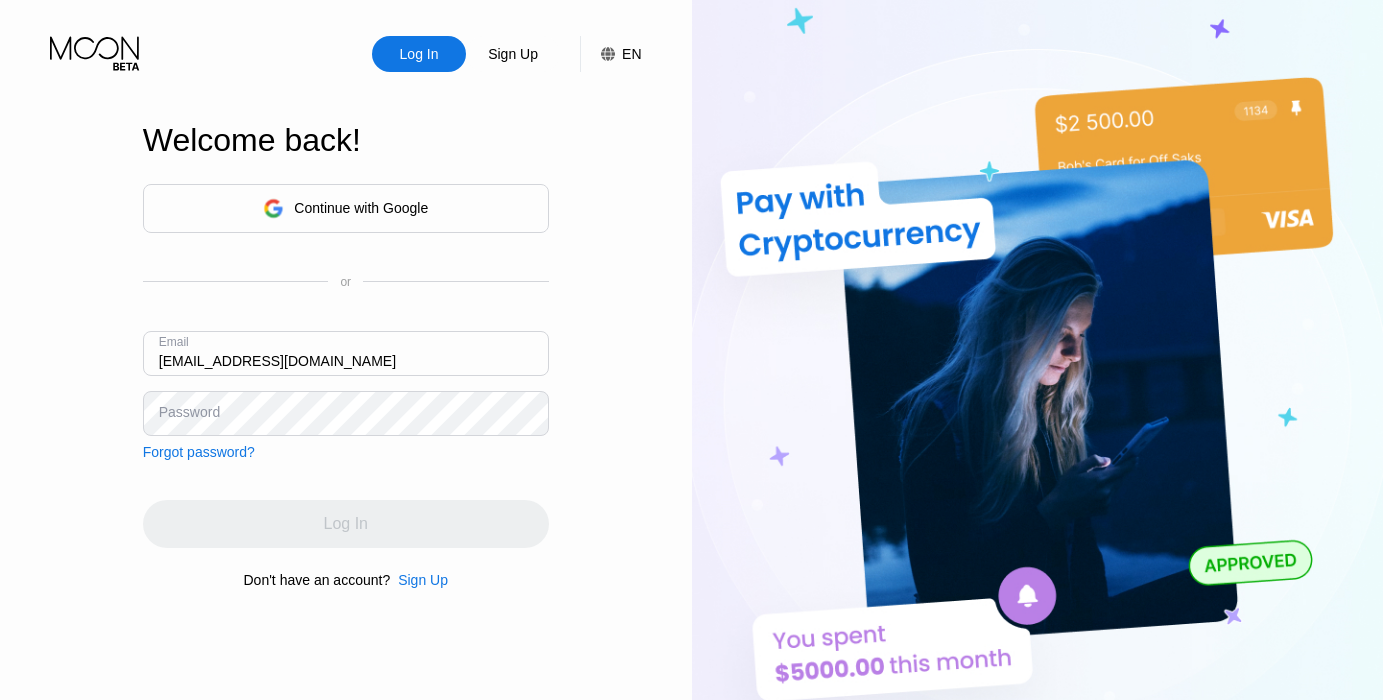 scroll, scrollTop: 0, scrollLeft: 0, axis: both 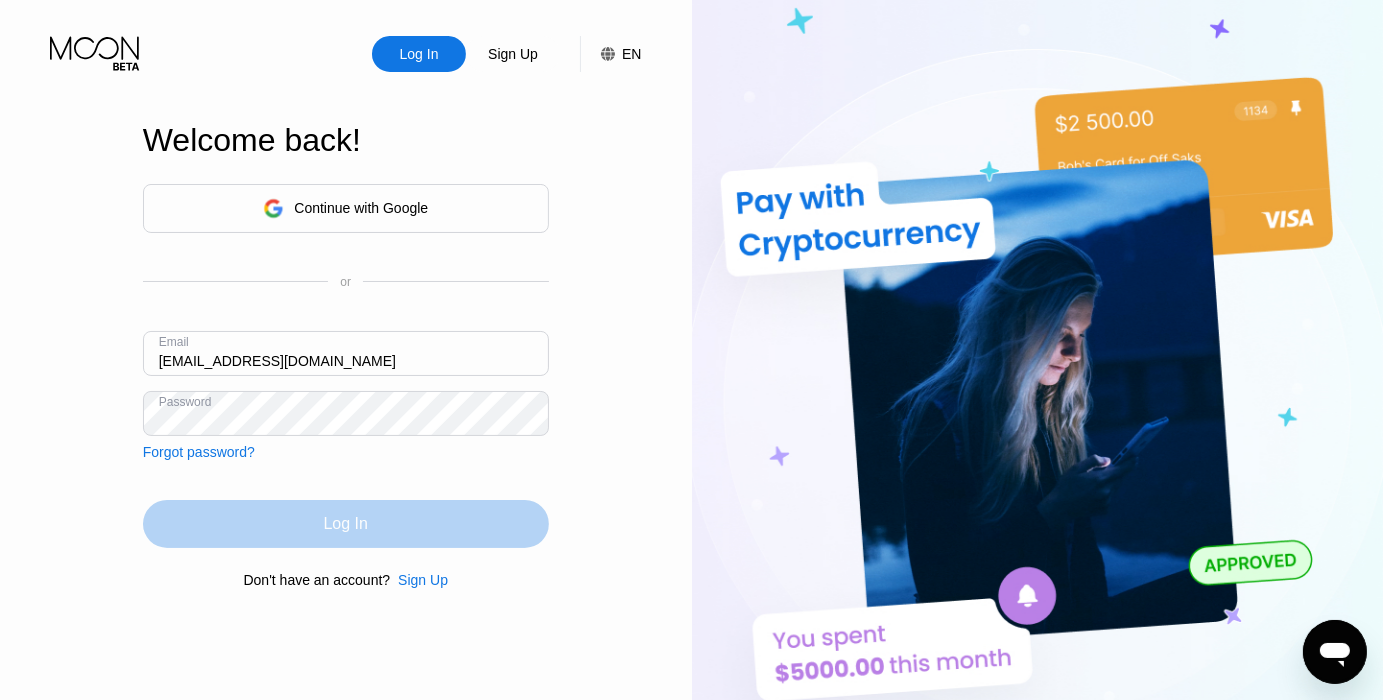 click on "Log In" at bounding box center (346, 524) 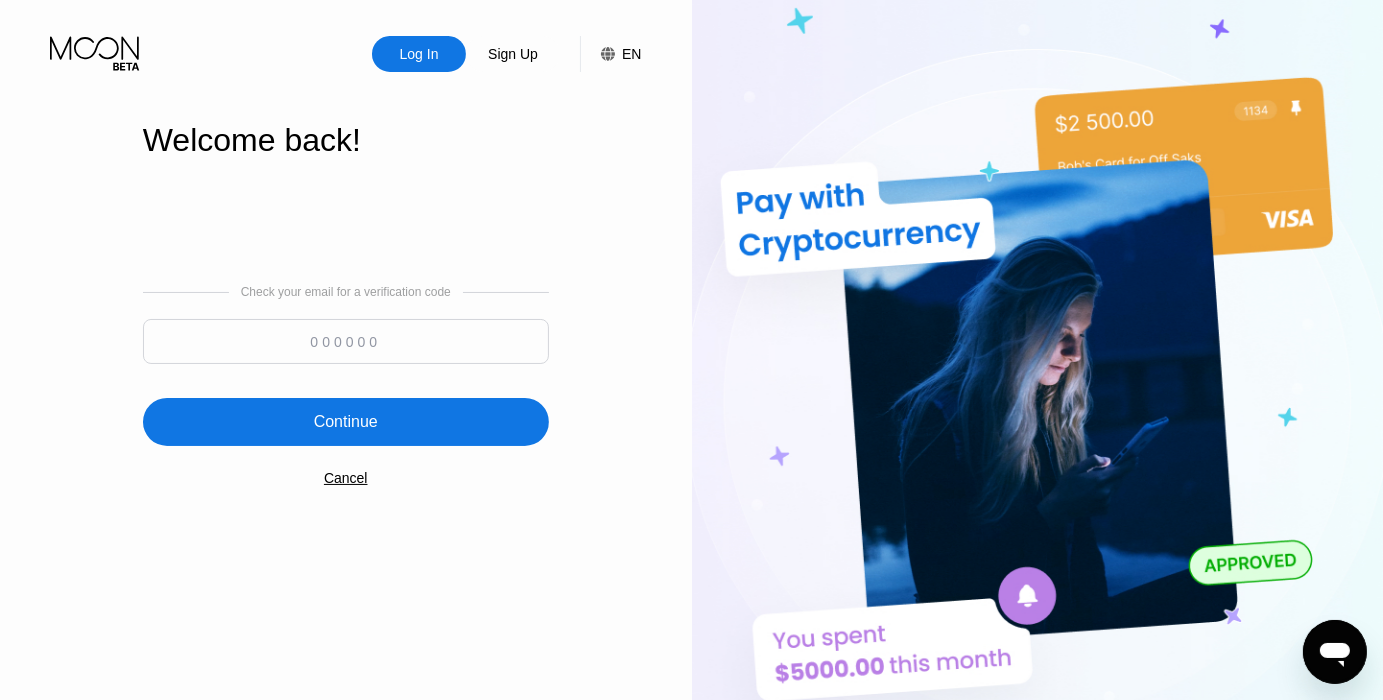 click at bounding box center (346, 341) 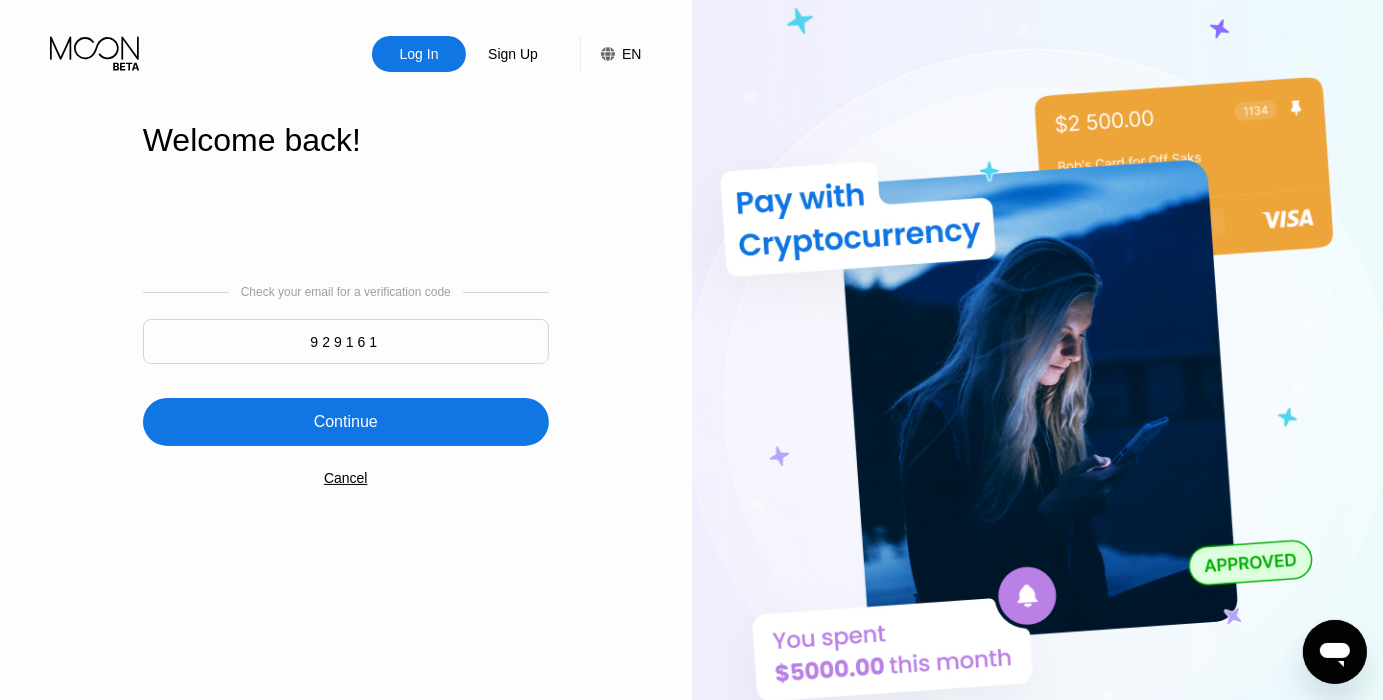 type on "929161" 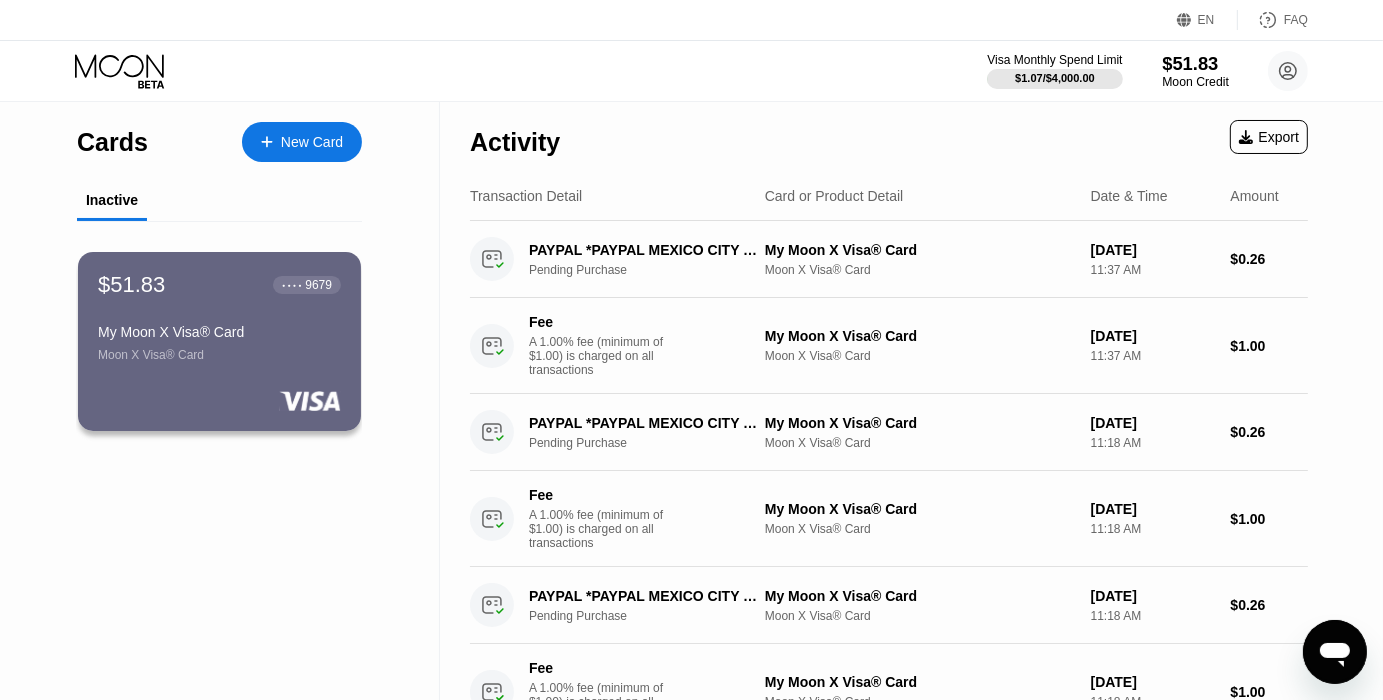 click on "$51.83" at bounding box center (1195, 63) 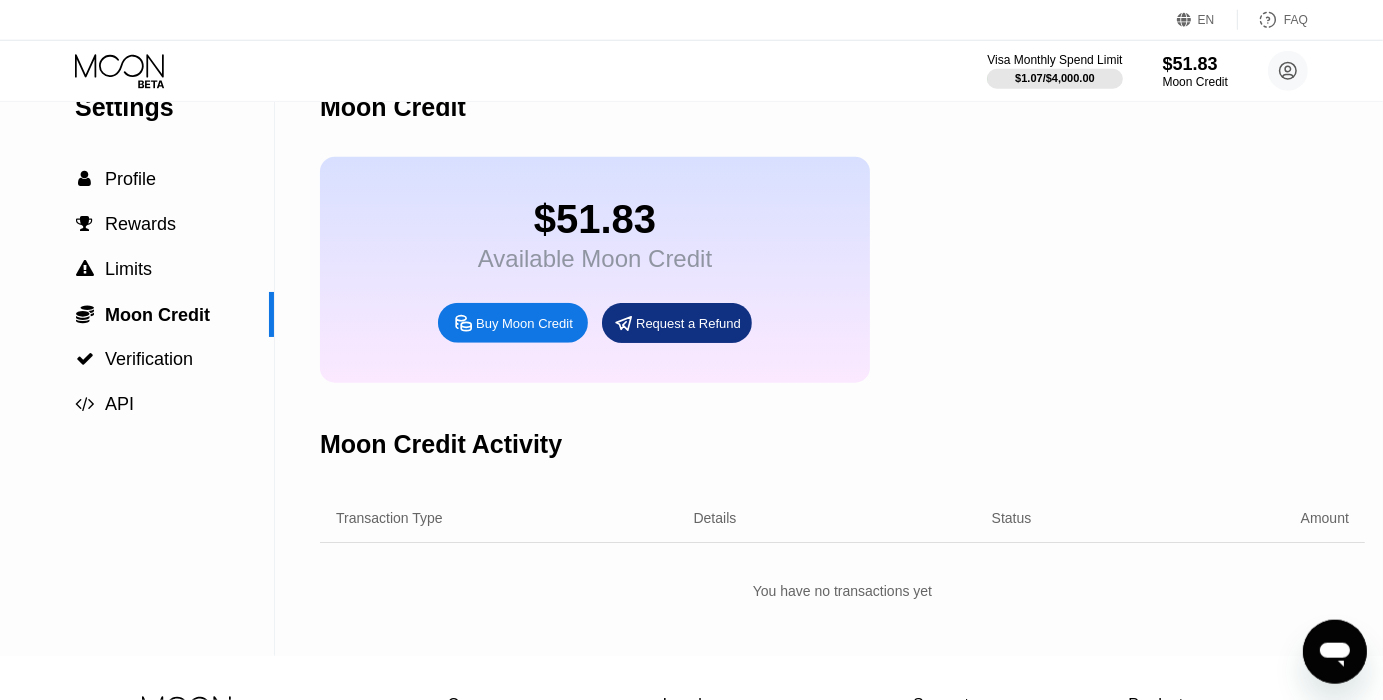 scroll, scrollTop: 0, scrollLeft: 0, axis: both 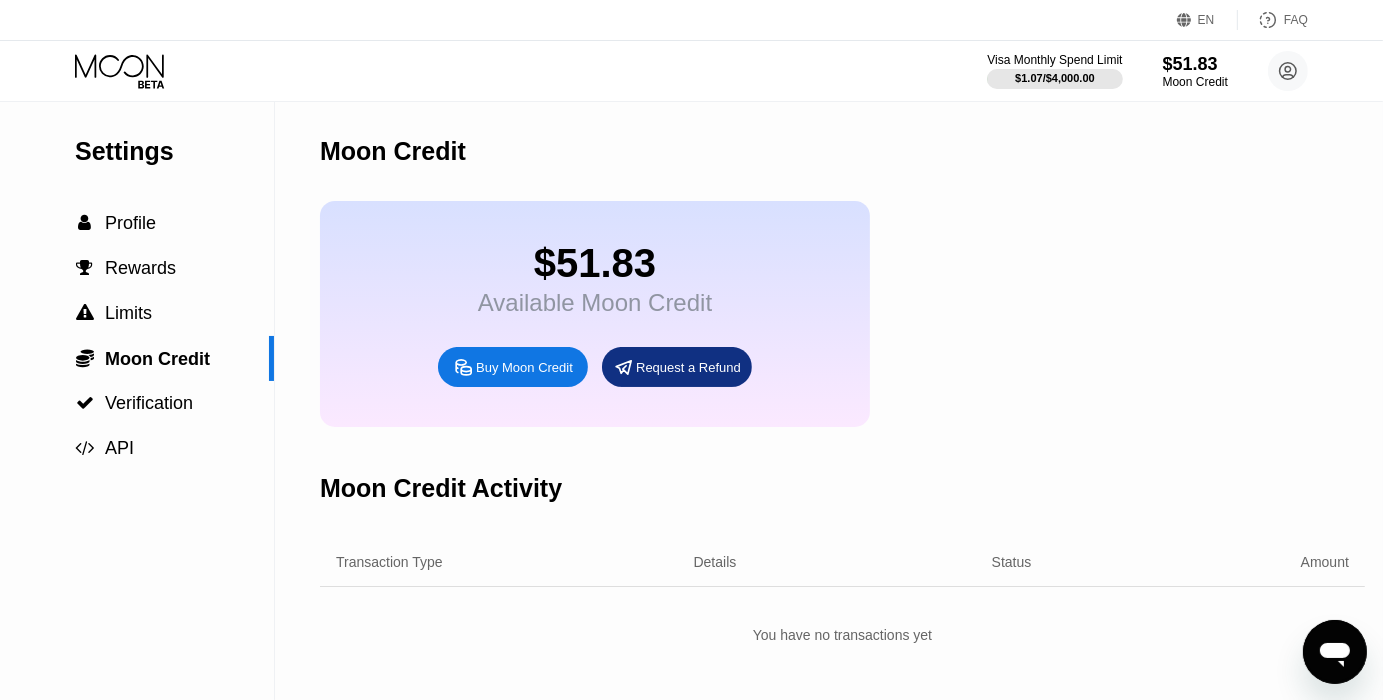 click on "Buy Moon Credit" at bounding box center (524, 367) 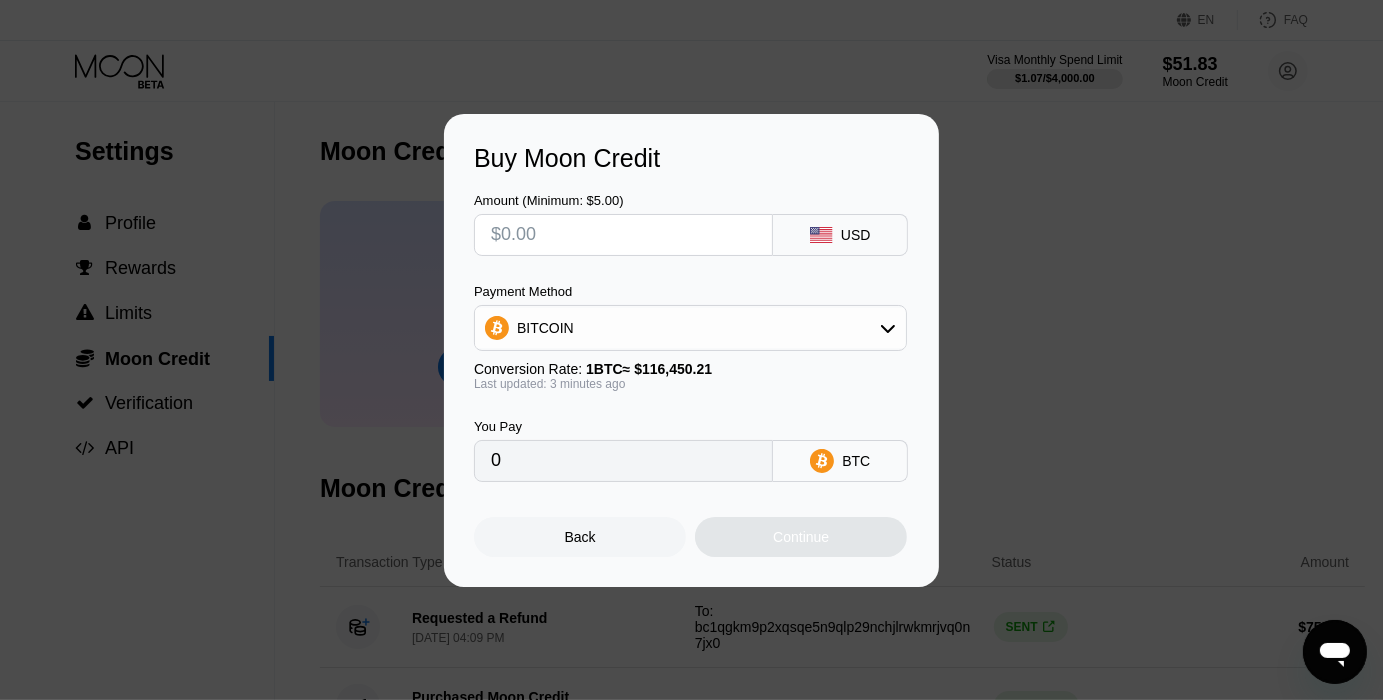 click on "Buy Moon Credit Amount (Minimum: $5.00) USD Payment Method BITCOIN Conversion Rate:   1  BTC  ≈   $116,450.21 Last updated:   3 minutes ago You Pay 0 BTC Back Continue" at bounding box center [691, 350] 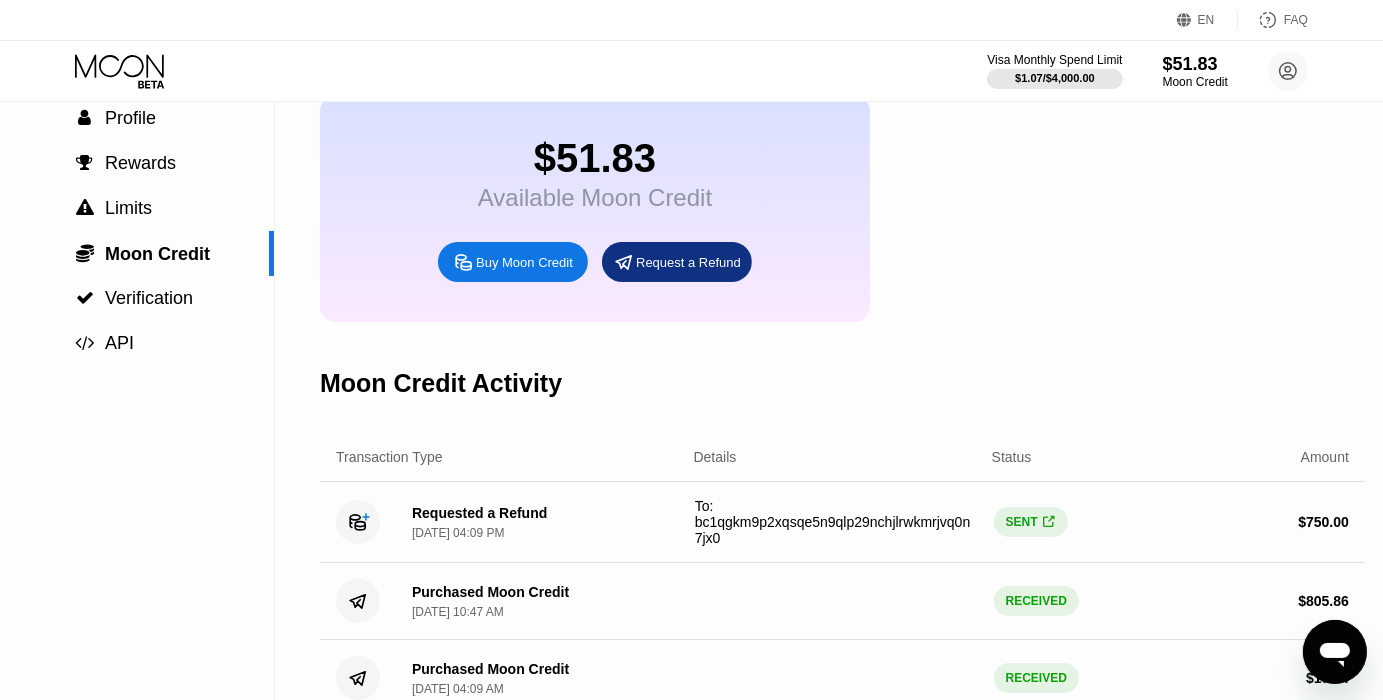 scroll, scrollTop: 0, scrollLeft: 0, axis: both 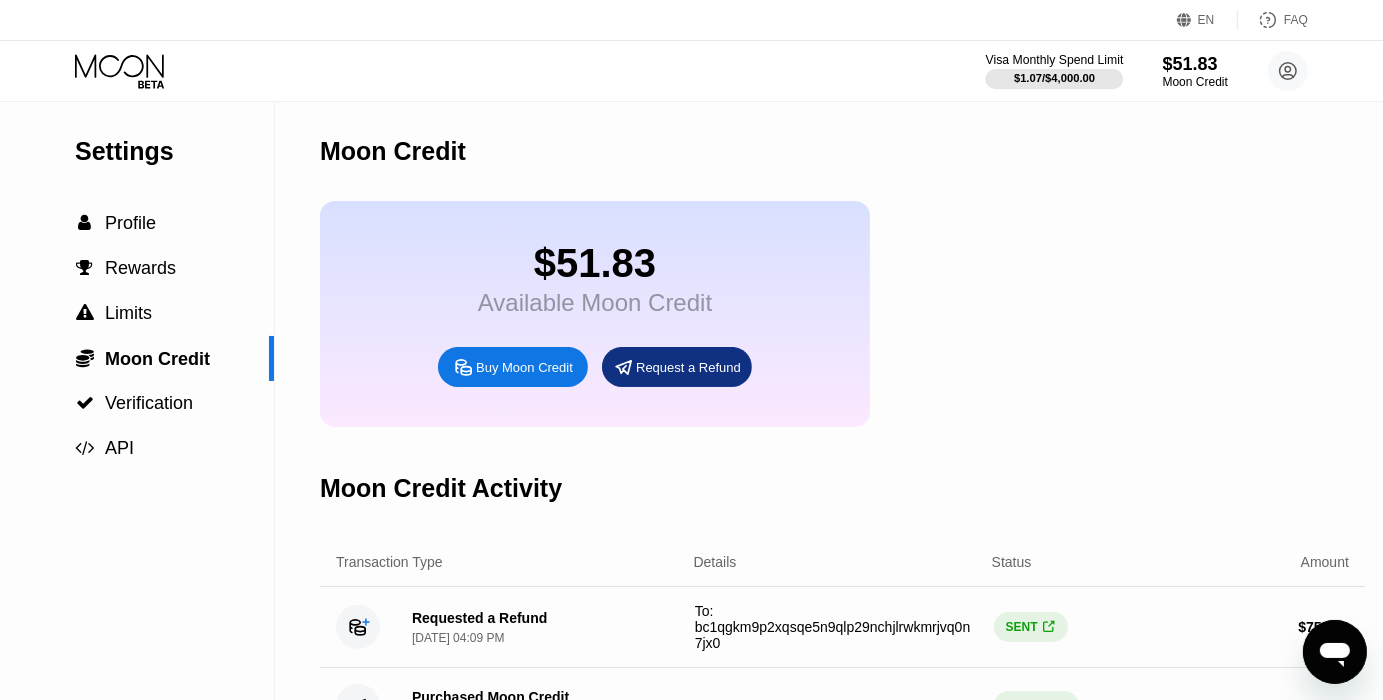 click on "$1.07 / $4,000.00" at bounding box center [1054, 78] 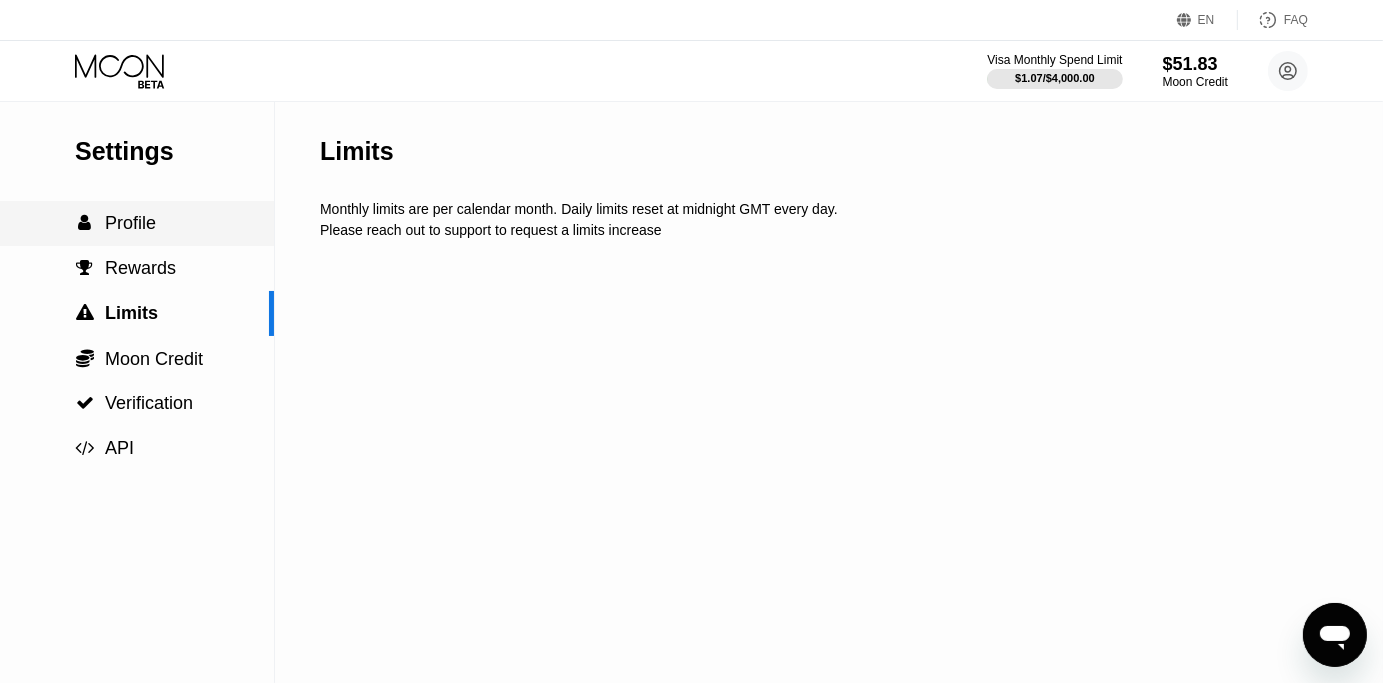 click on " Profile" at bounding box center [115, 223] 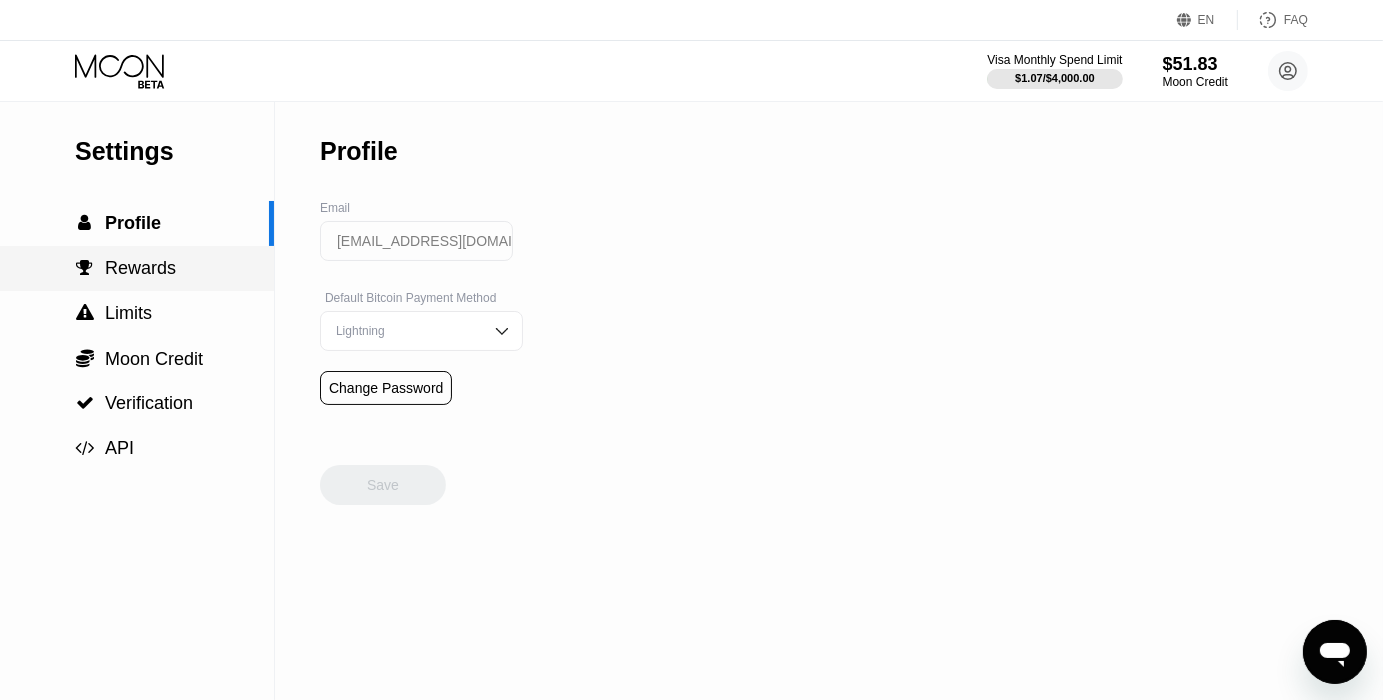 click on "Rewards" at bounding box center (140, 268) 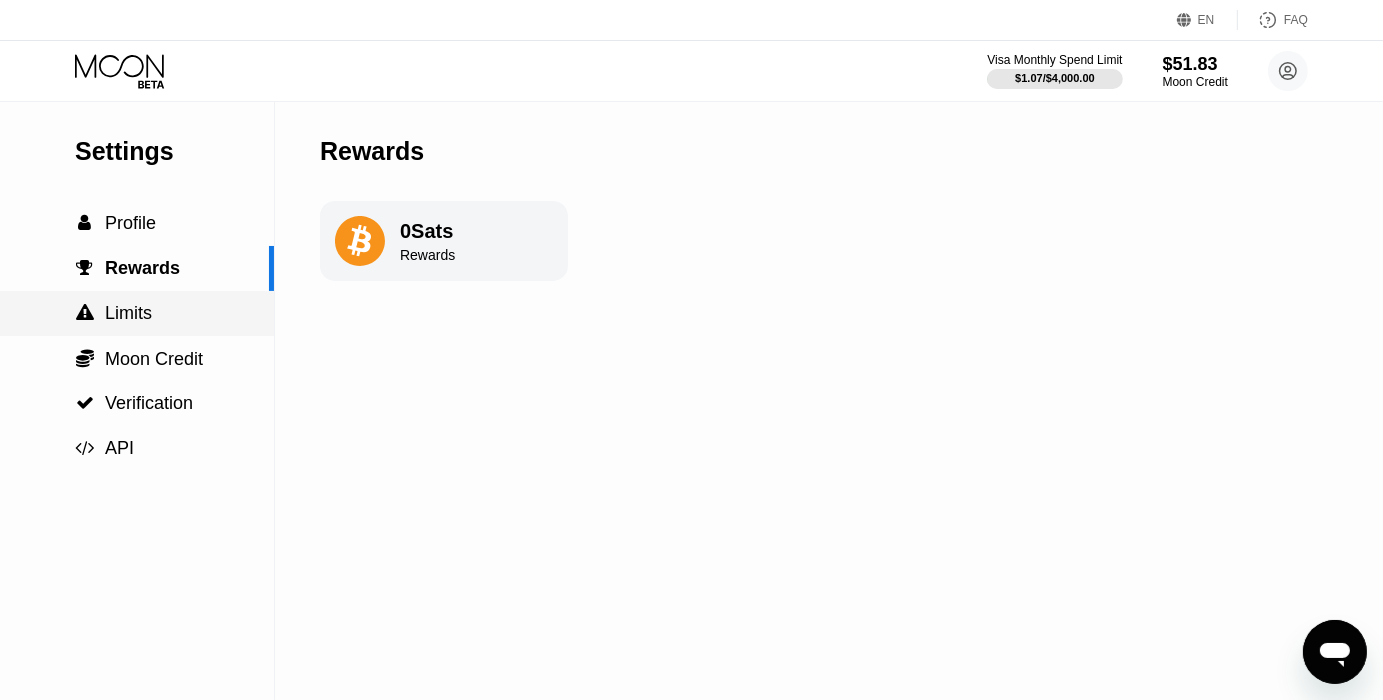 click on "Limits" at bounding box center [128, 313] 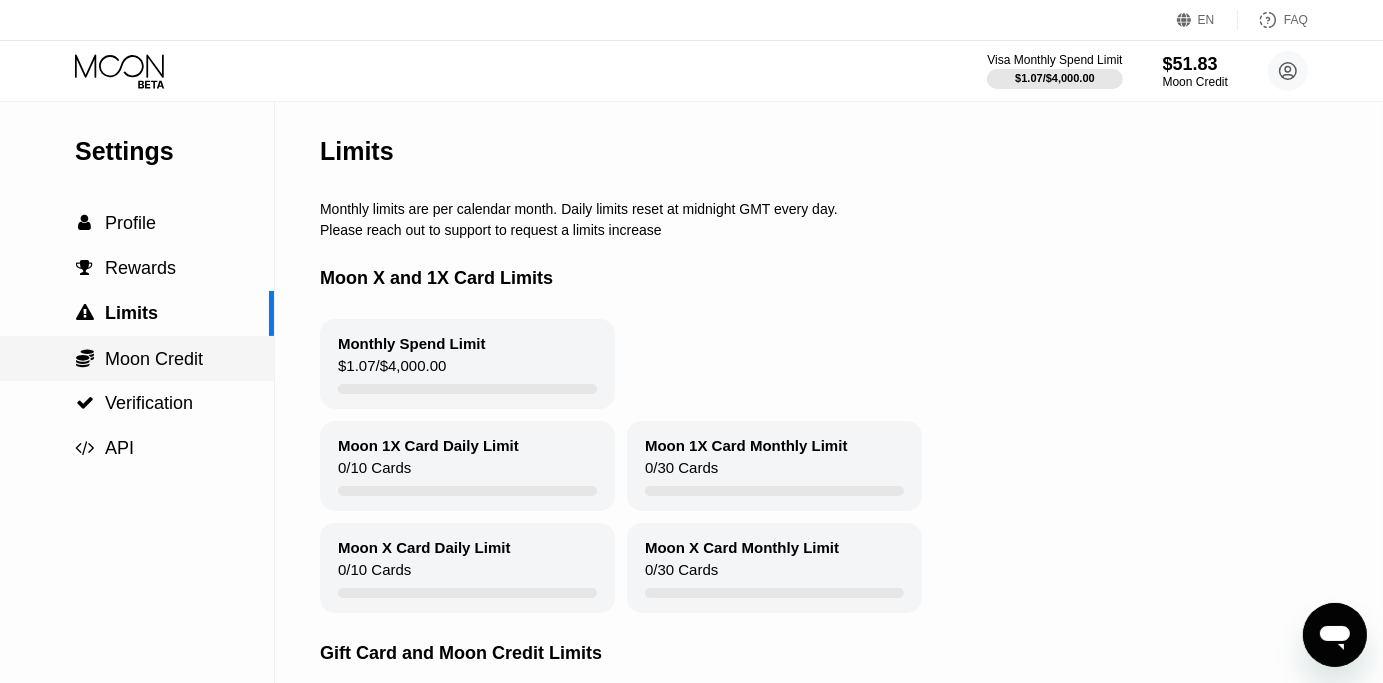 click on "Moon Credit" at bounding box center [154, 359] 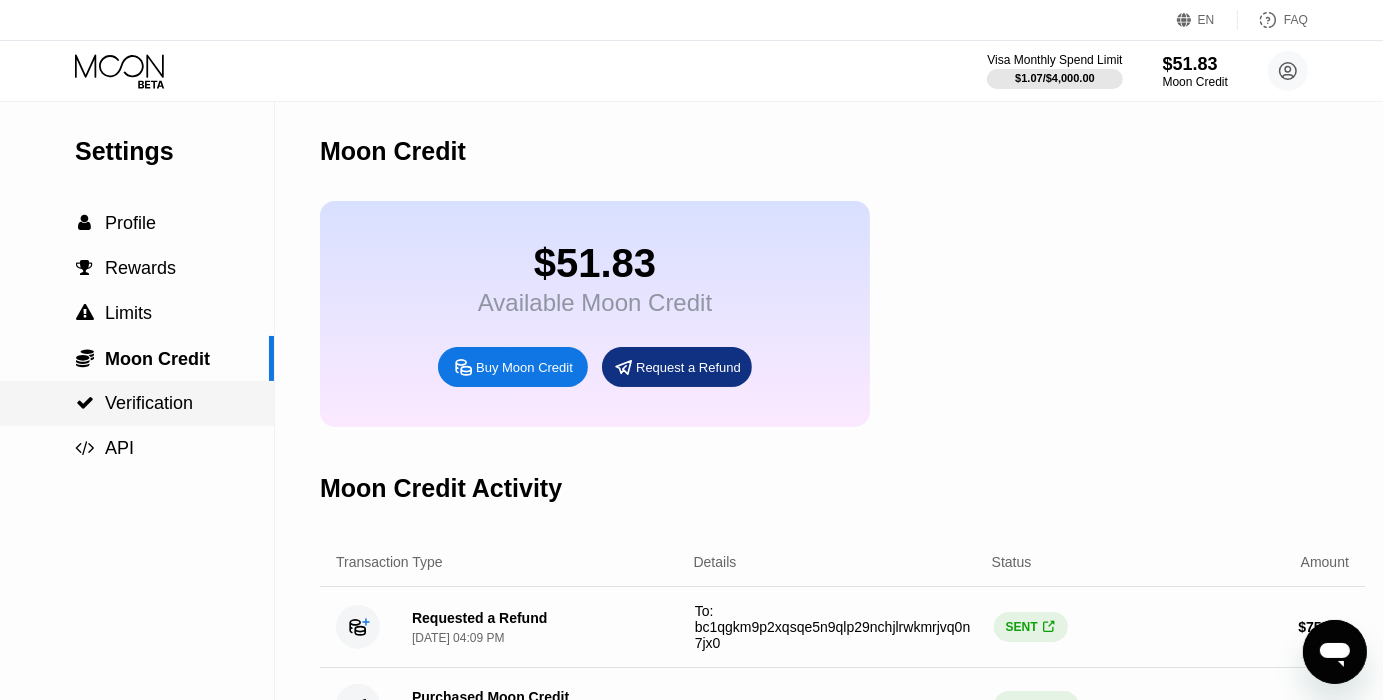 scroll, scrollTop: 105, scrollLeft: 0, axis: vertical 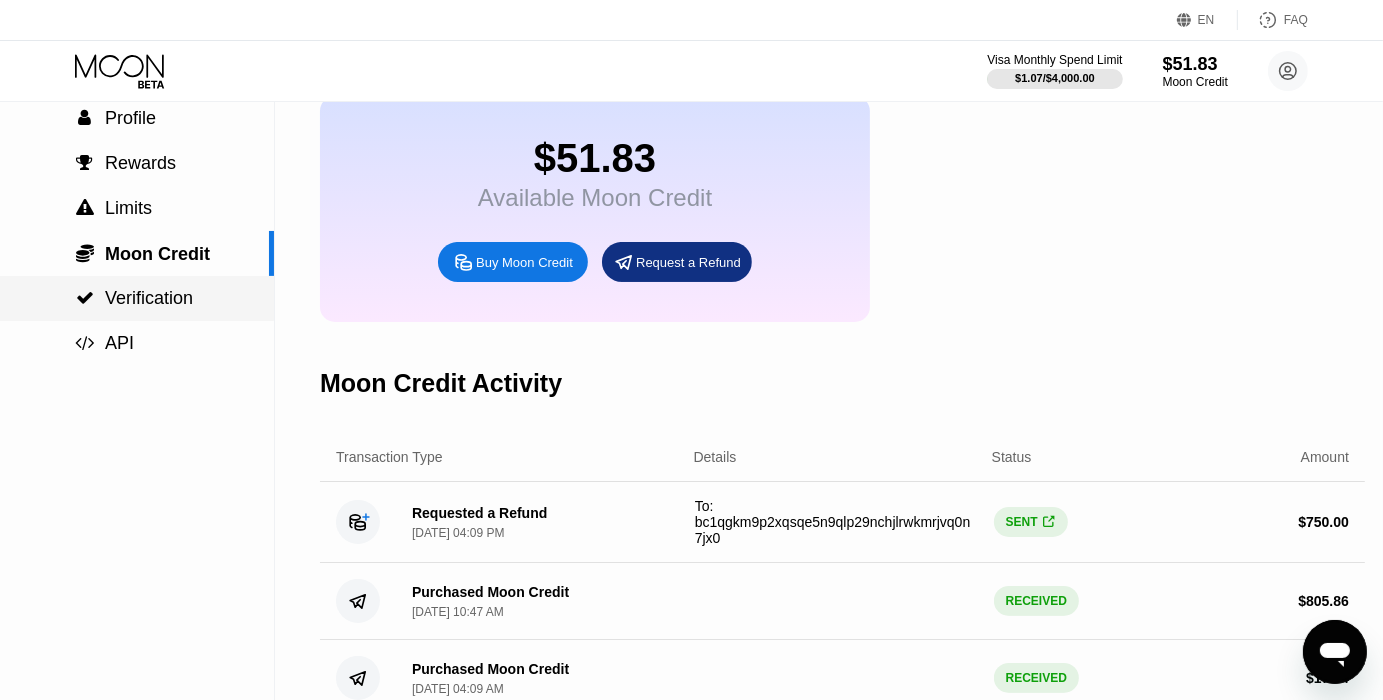 click on "Verification" at bounding box center [149, 298] 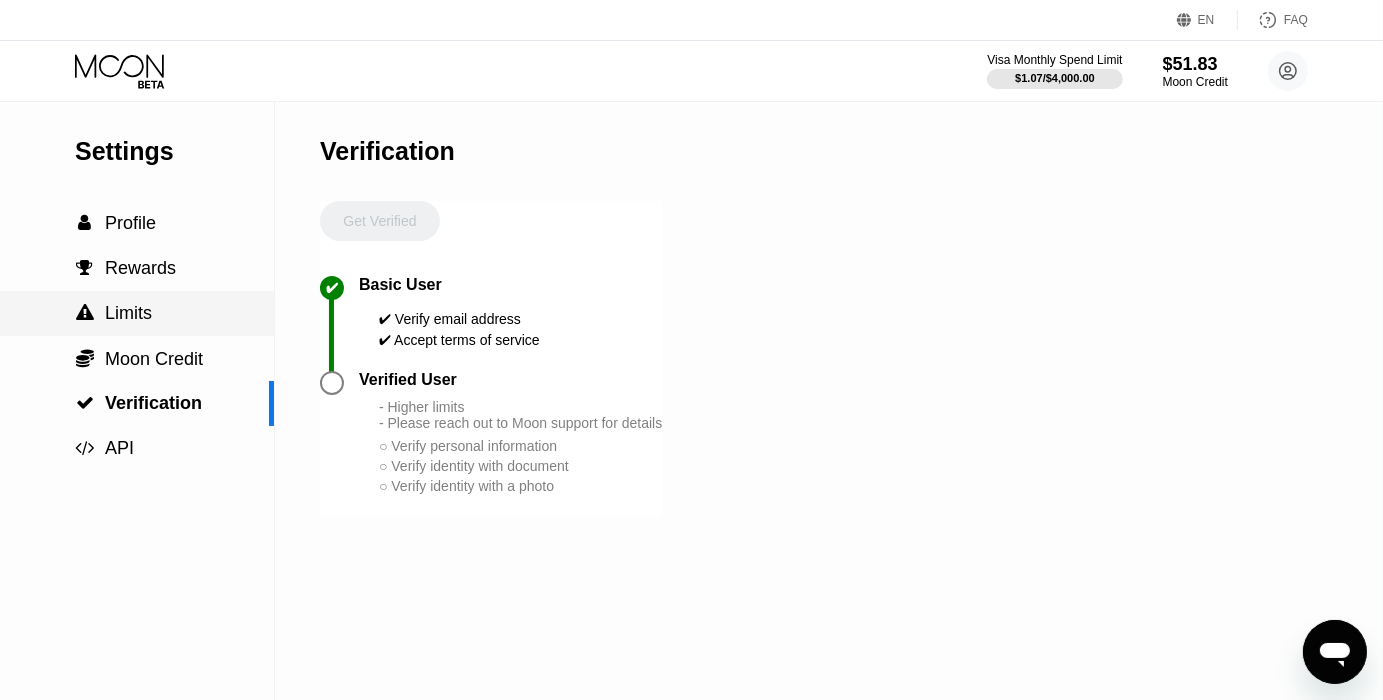 scroll, scrollTop: 0, scrollLeft: 0, axis: both 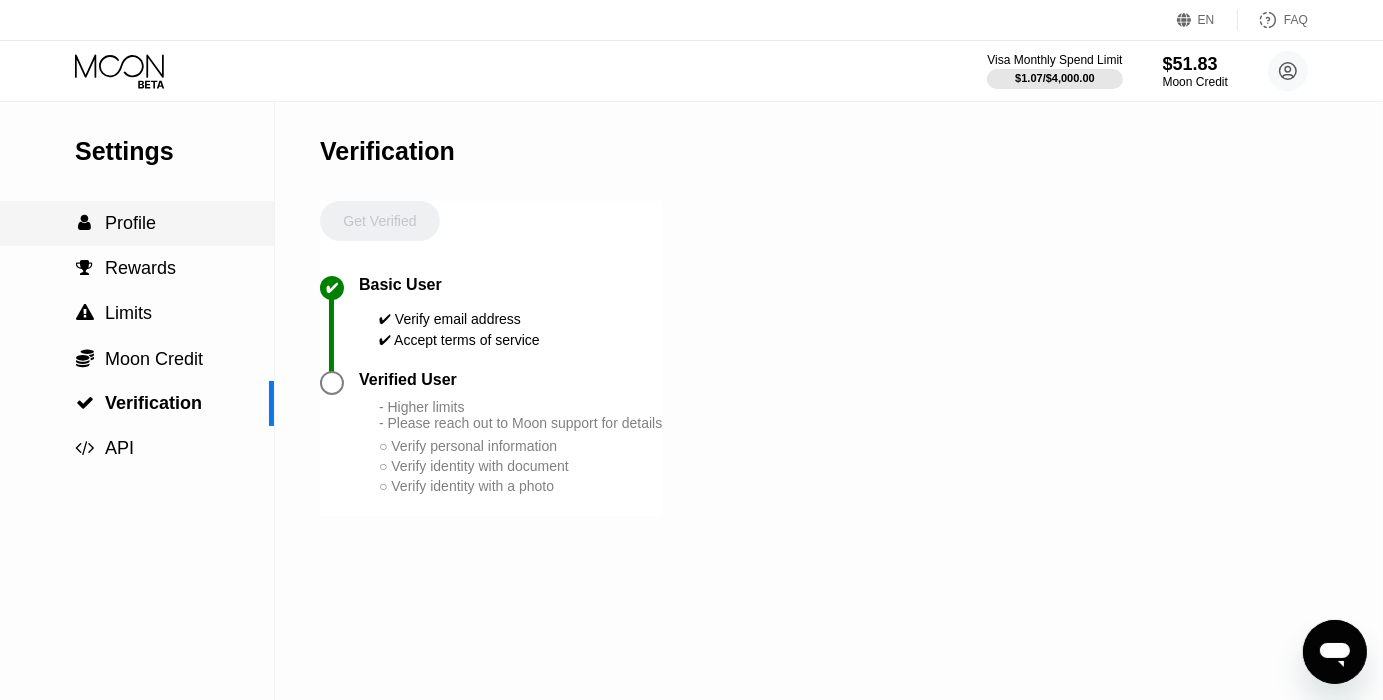 click on "Profile" at bounding box center (130, 223) 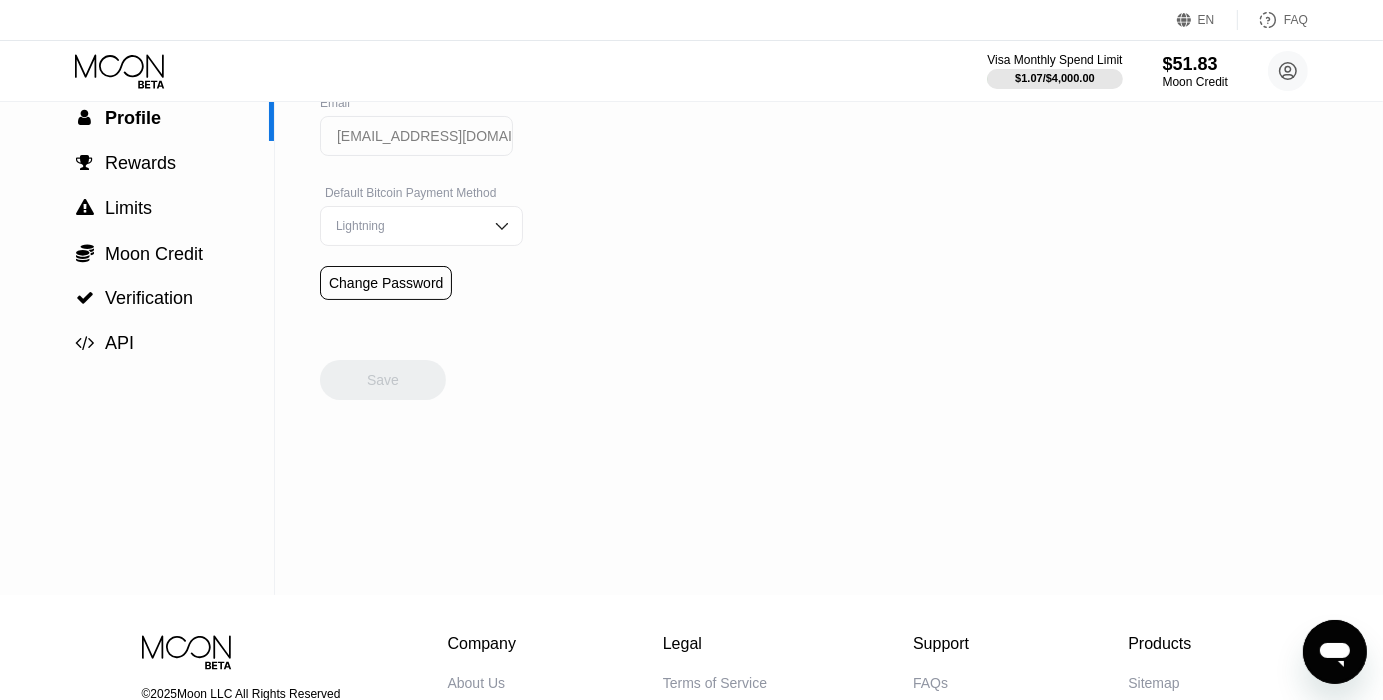 scroll, scrollTop: 0, scrollLeft: 0, axis: both 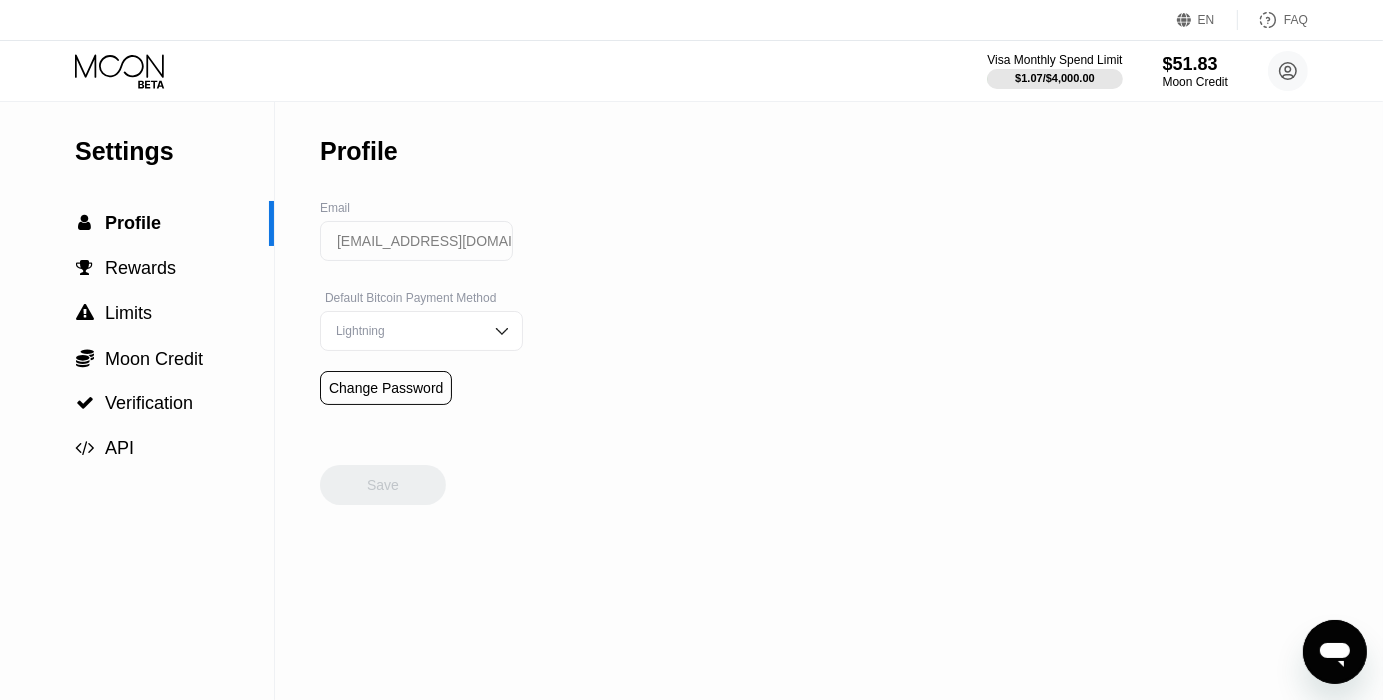 click on "Settings" at bounding box center (174, 151) 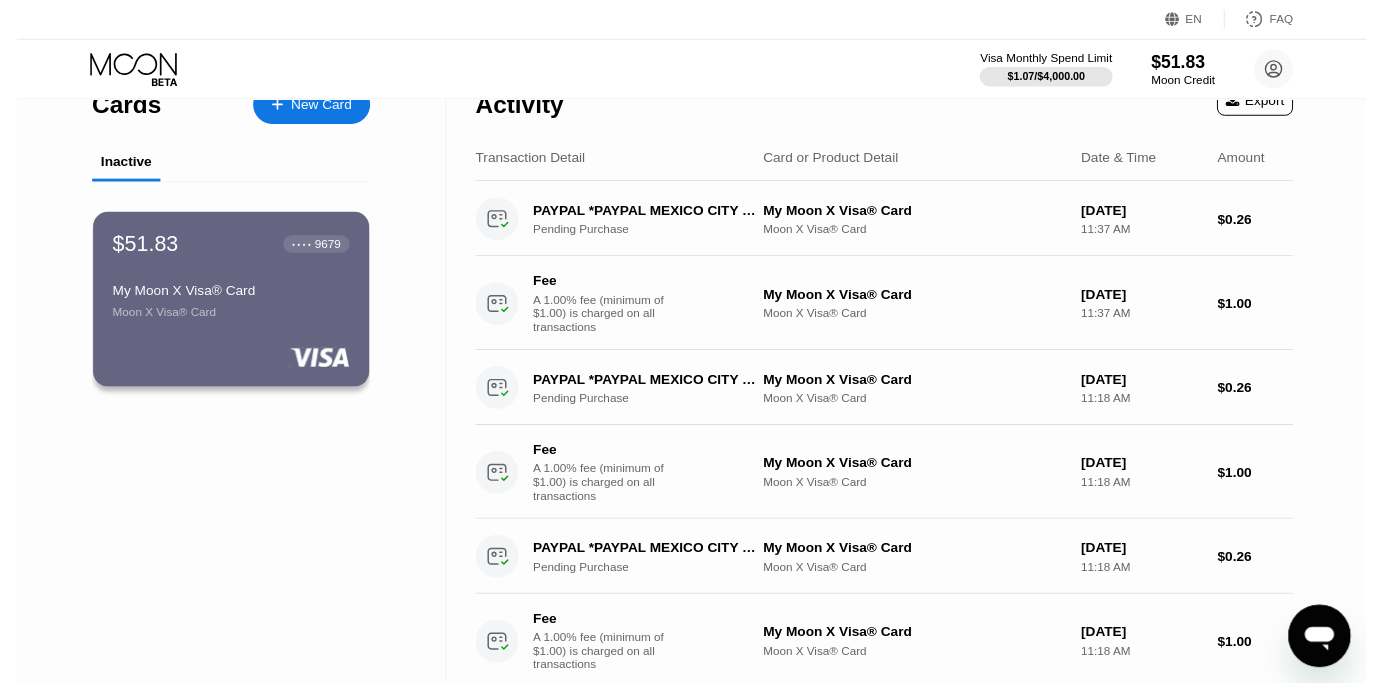 scroll, scrollTop: 0, scrollLeft: 0, axis: both 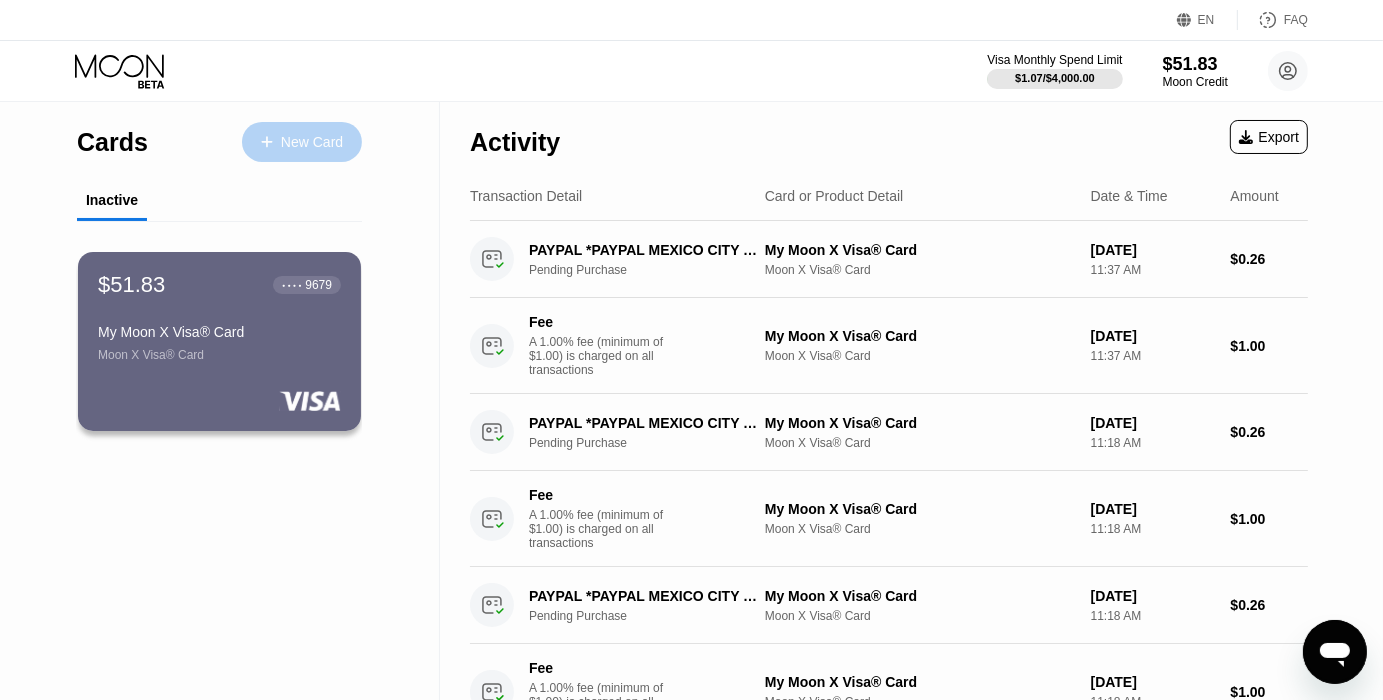 click on "New Card" at bounding box center (312, 142) 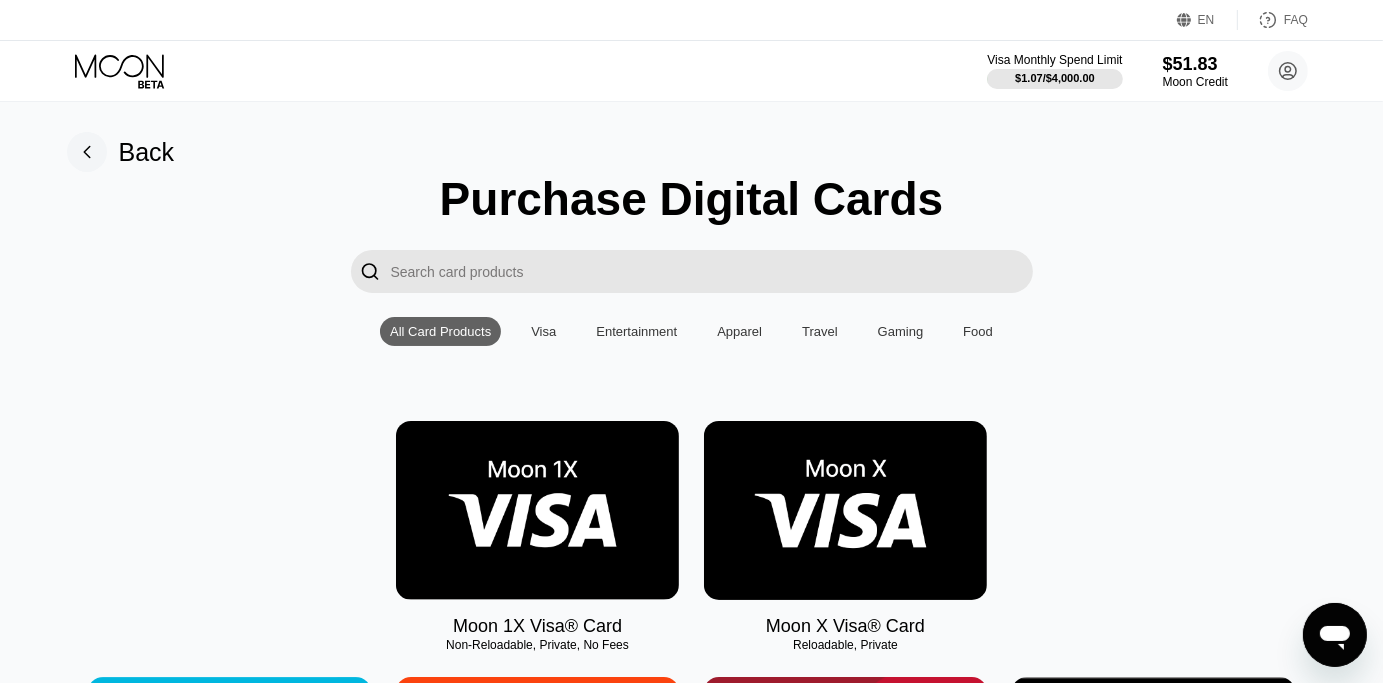 click on "Visa" at bounding box center (543, 331) 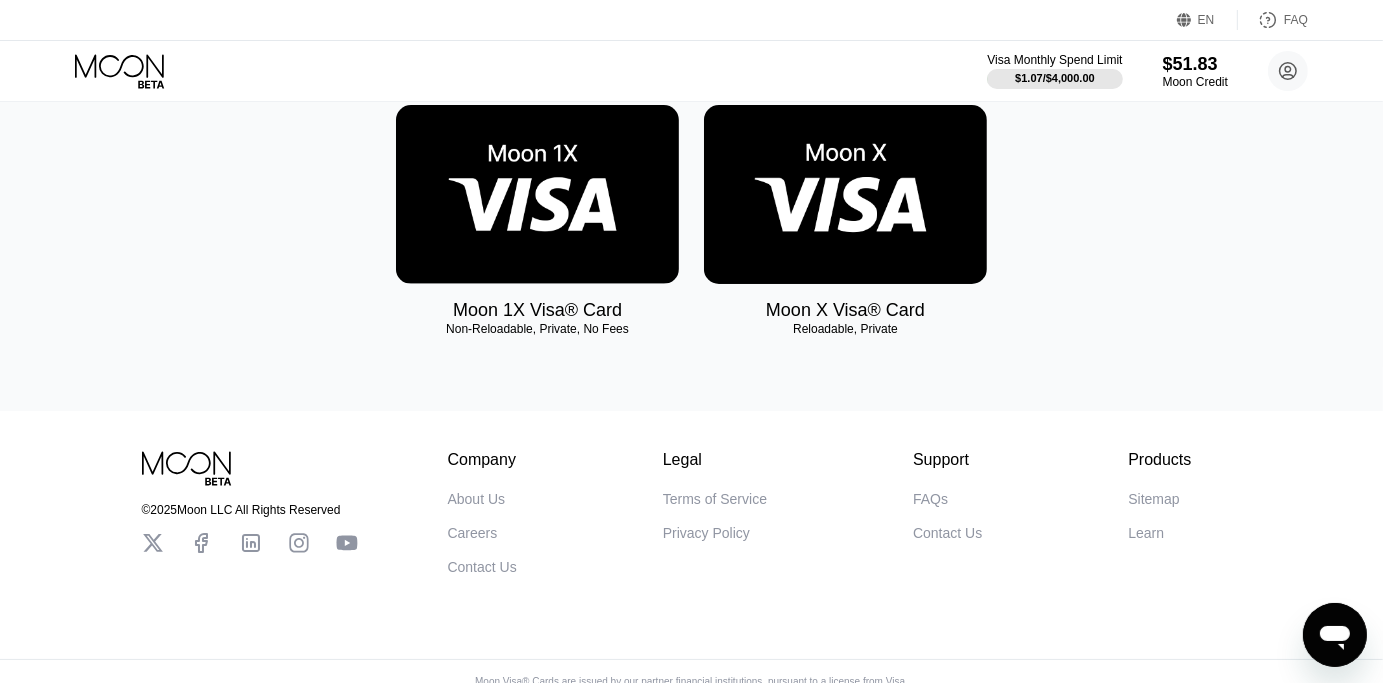 scroll, scrollTop: 211, scrollLeft: 0, axis: vertical 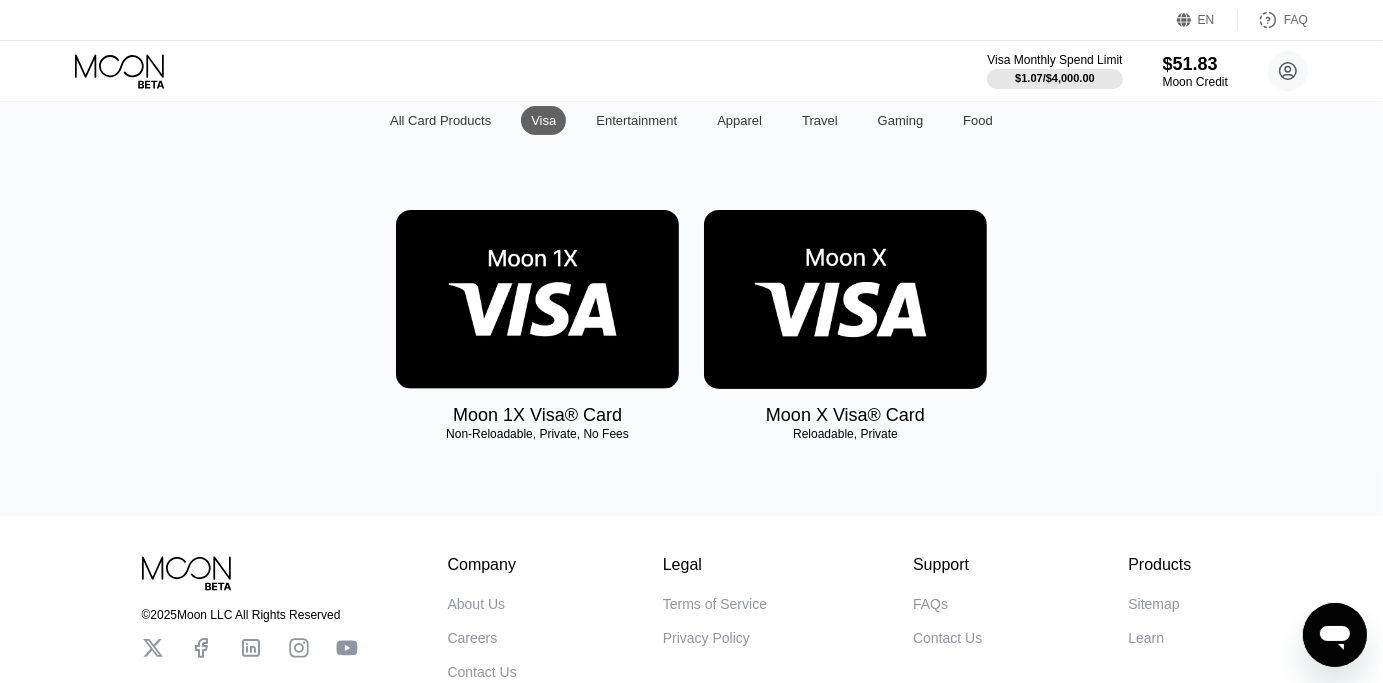 click at bounding box center (845, 299) 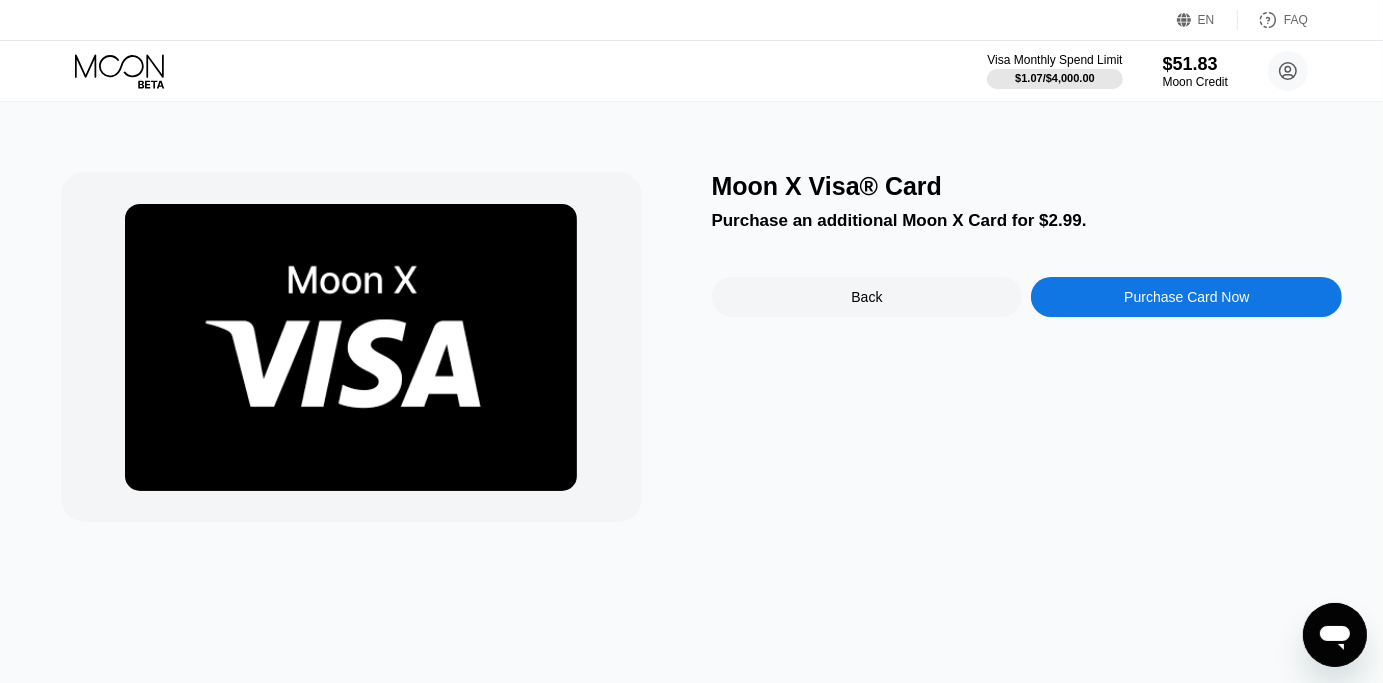 scroll, scrollTop: 0, scrollLeft: 0, axis: both 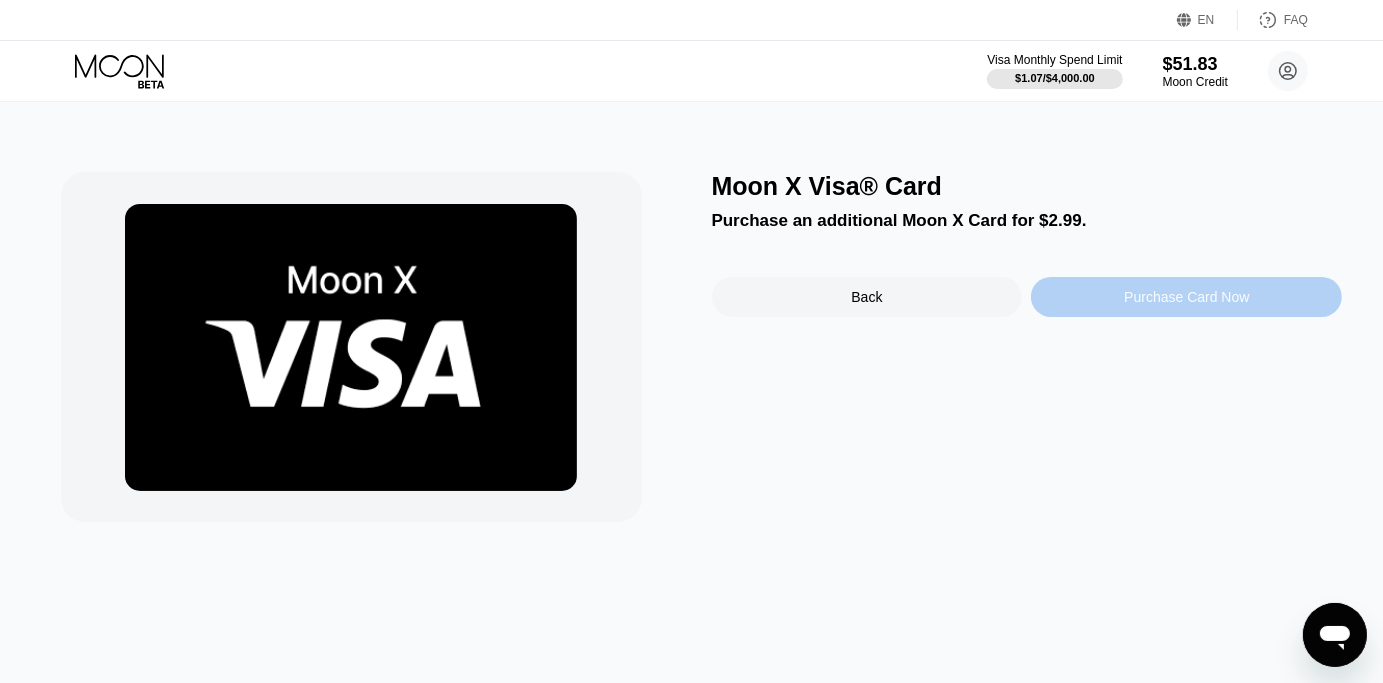 click on "Purchase Card Now" at bounding box center [1186, 297] 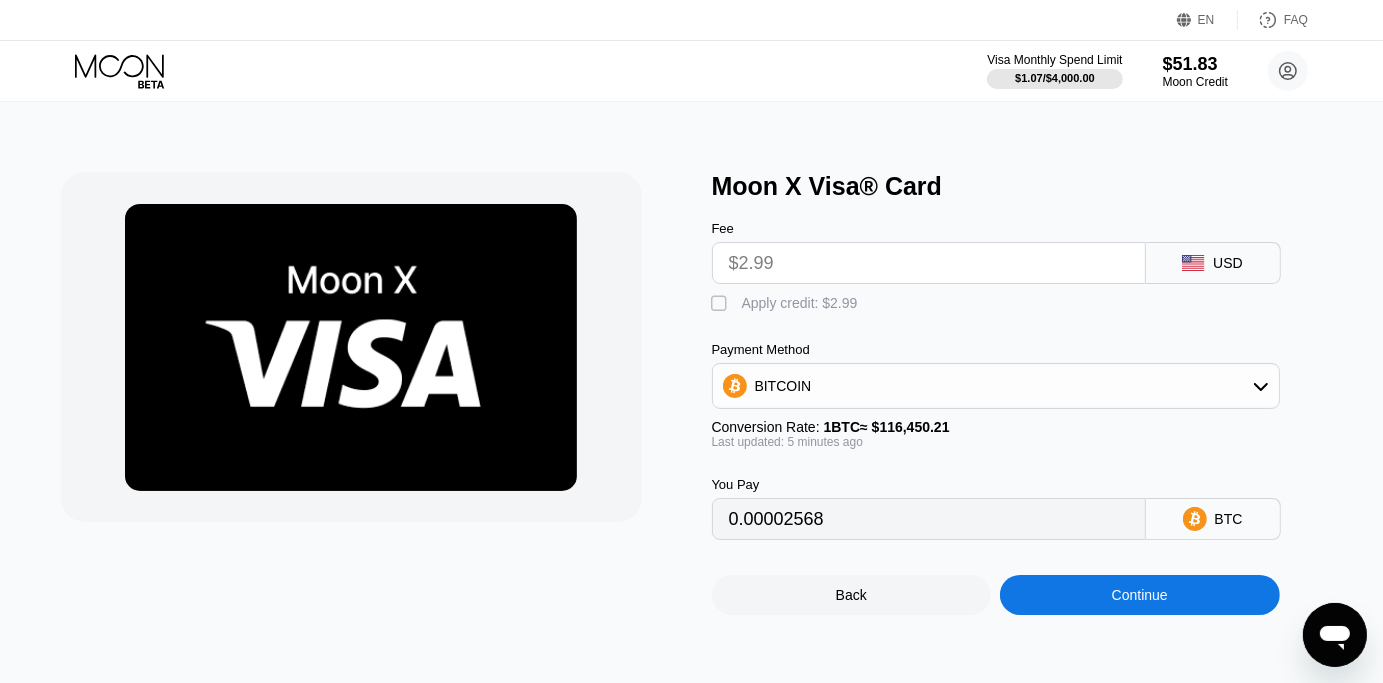 click on "$2.99" at bounding box center (929, 263) 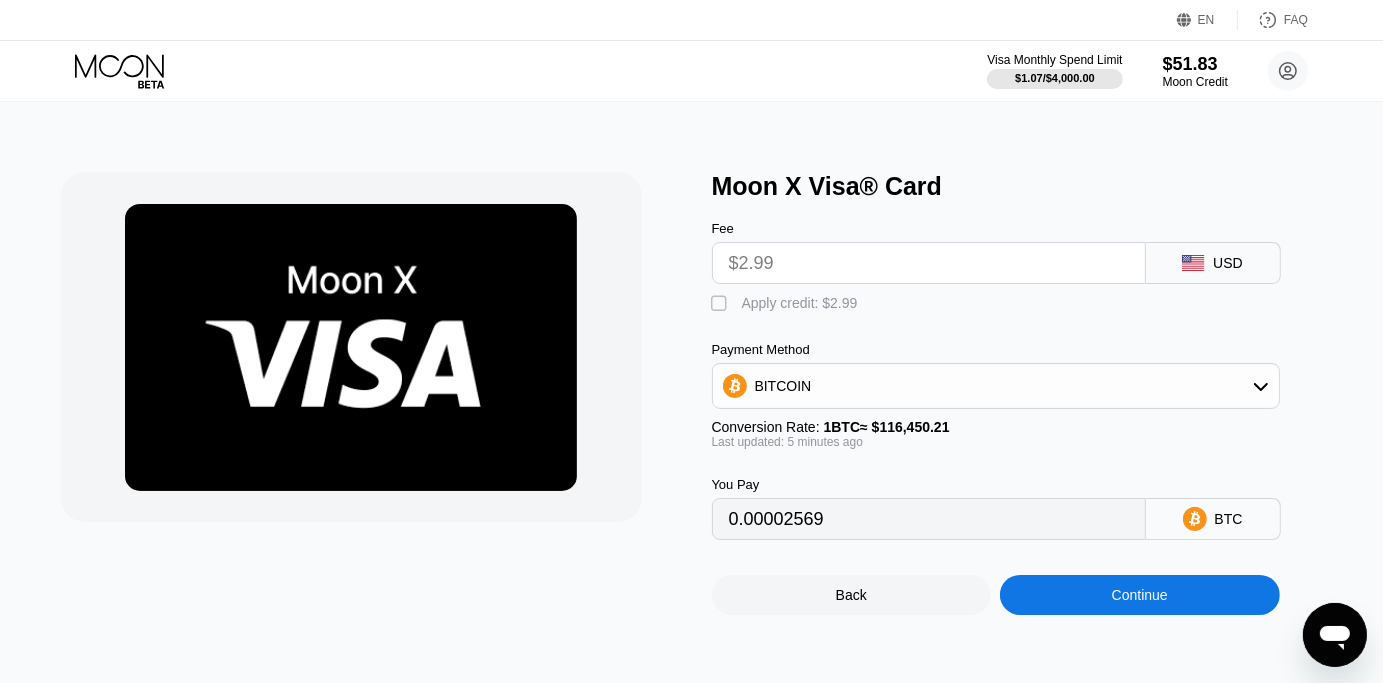 click on "" at bounding box center [722, 304] 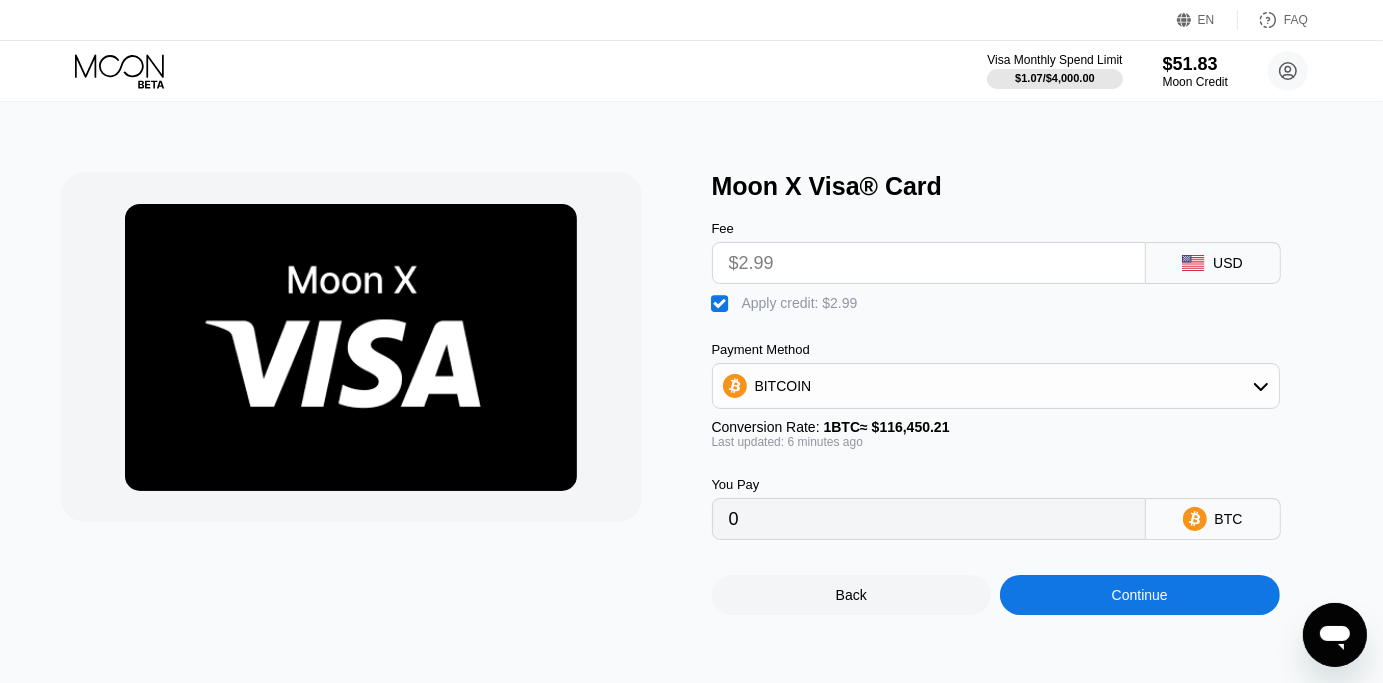 click on "" at bounding box center (722, 304) 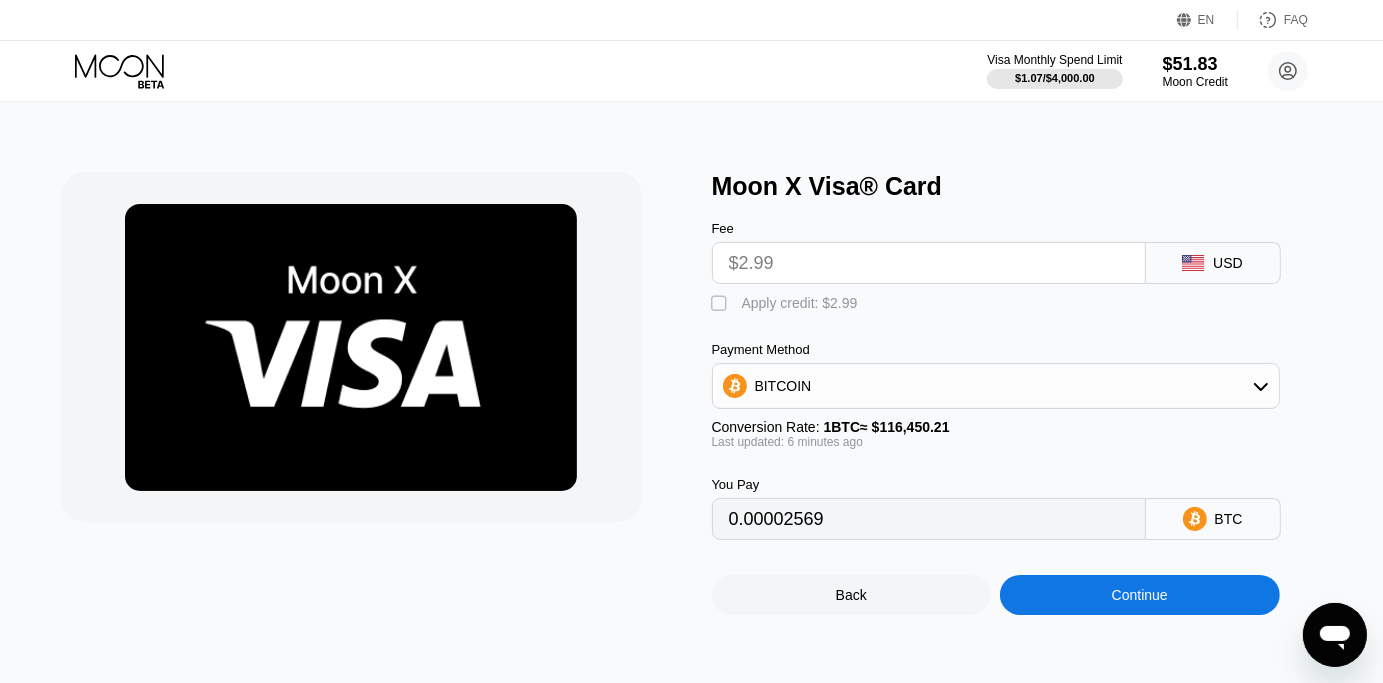 click on "" at bounding box center (722, 304) 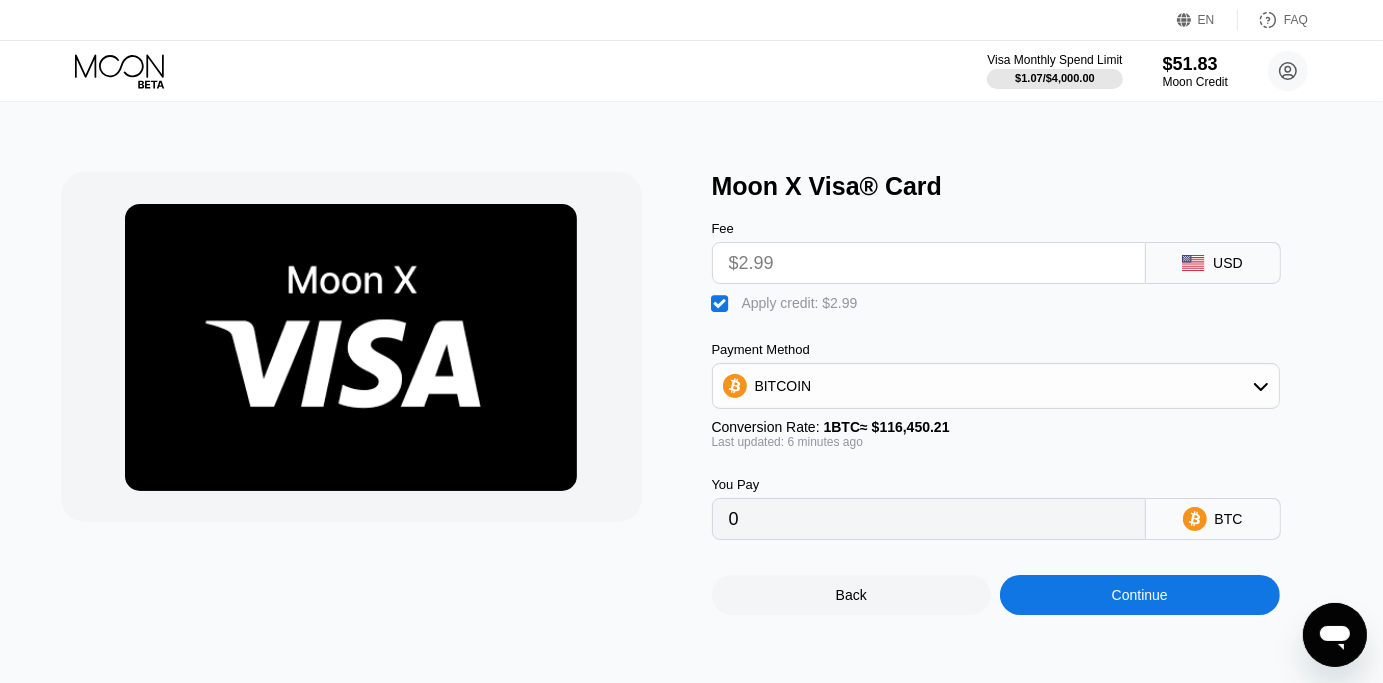 scroll, scrollTop: 211, scrollLeft: 0, axis: vertical 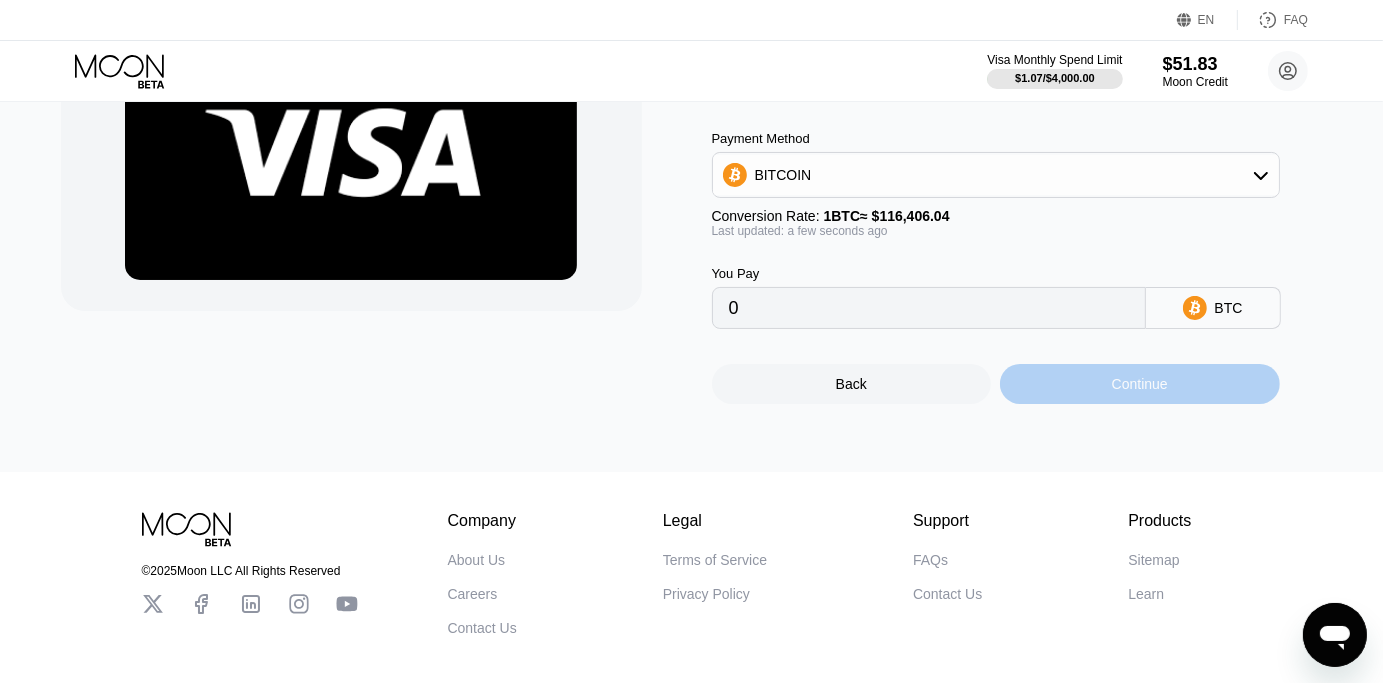 click on "Continue" at bounding box center (1140, 384) 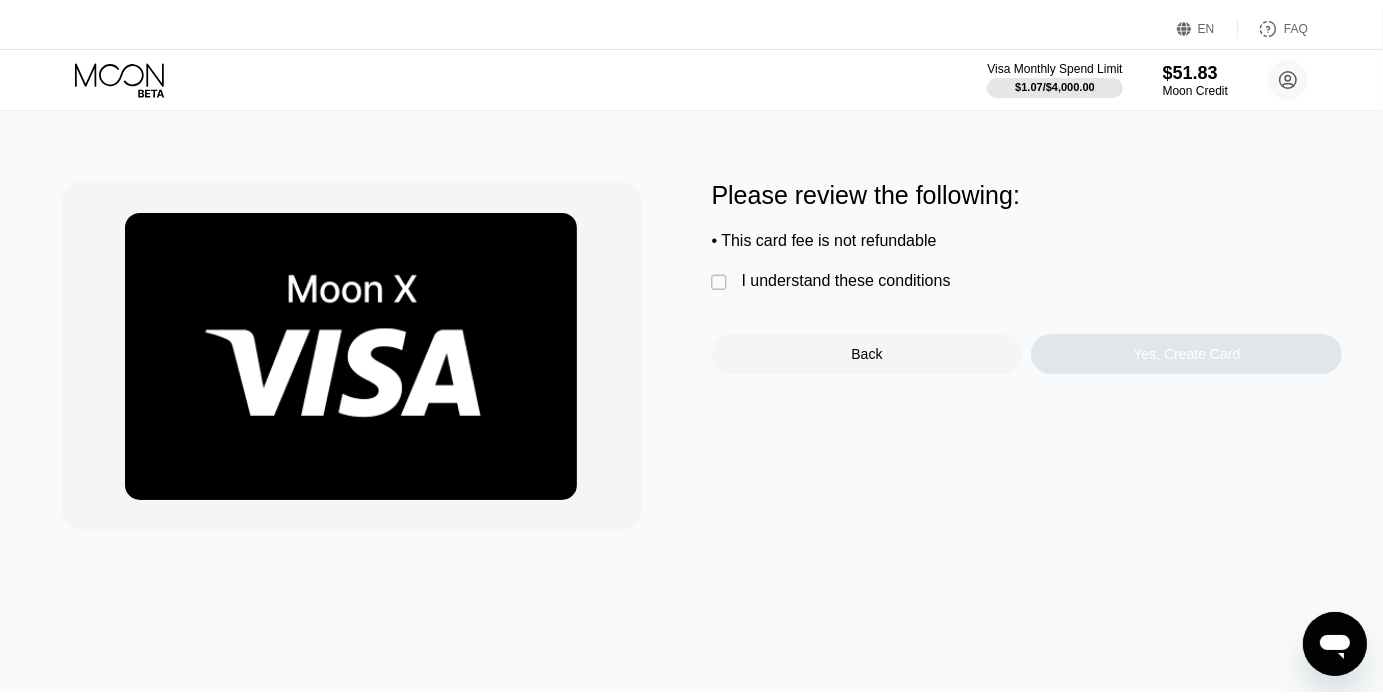 scroll, scrollTop: 0, scrollLeft: 0, axis: both 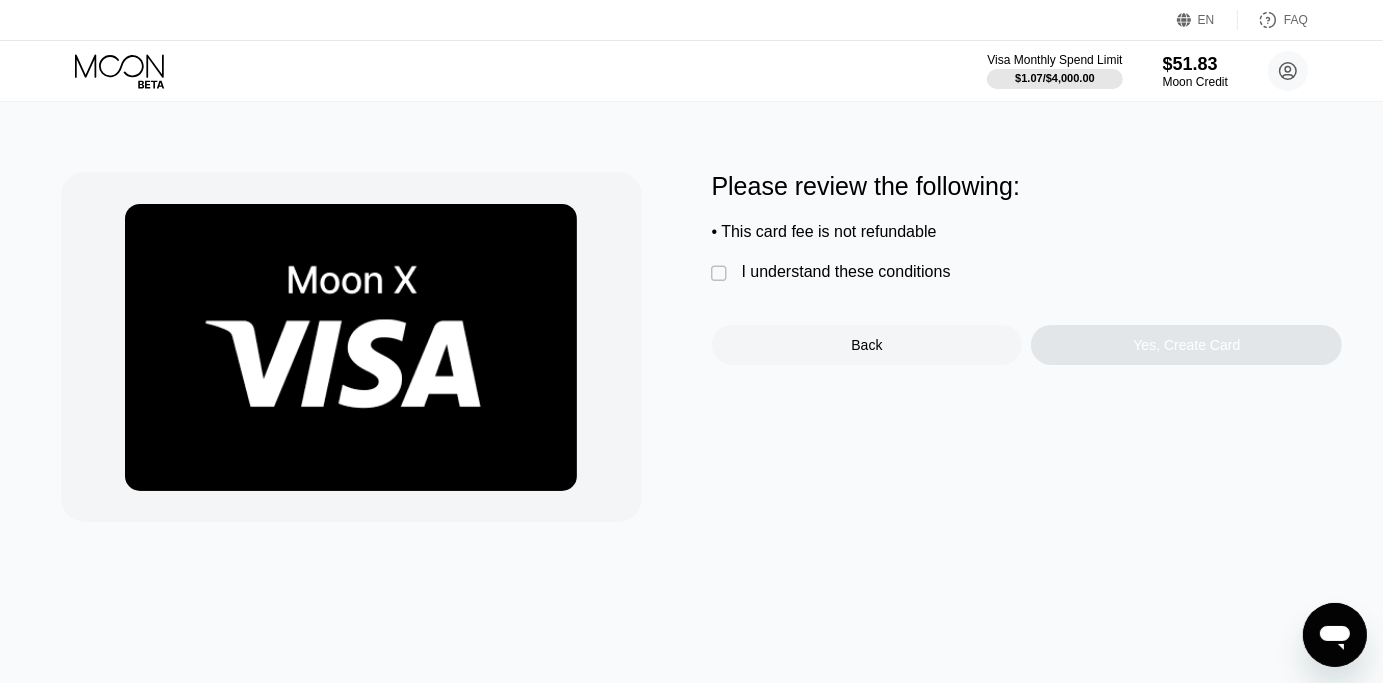 click on "" at bounding box center [722, 274] 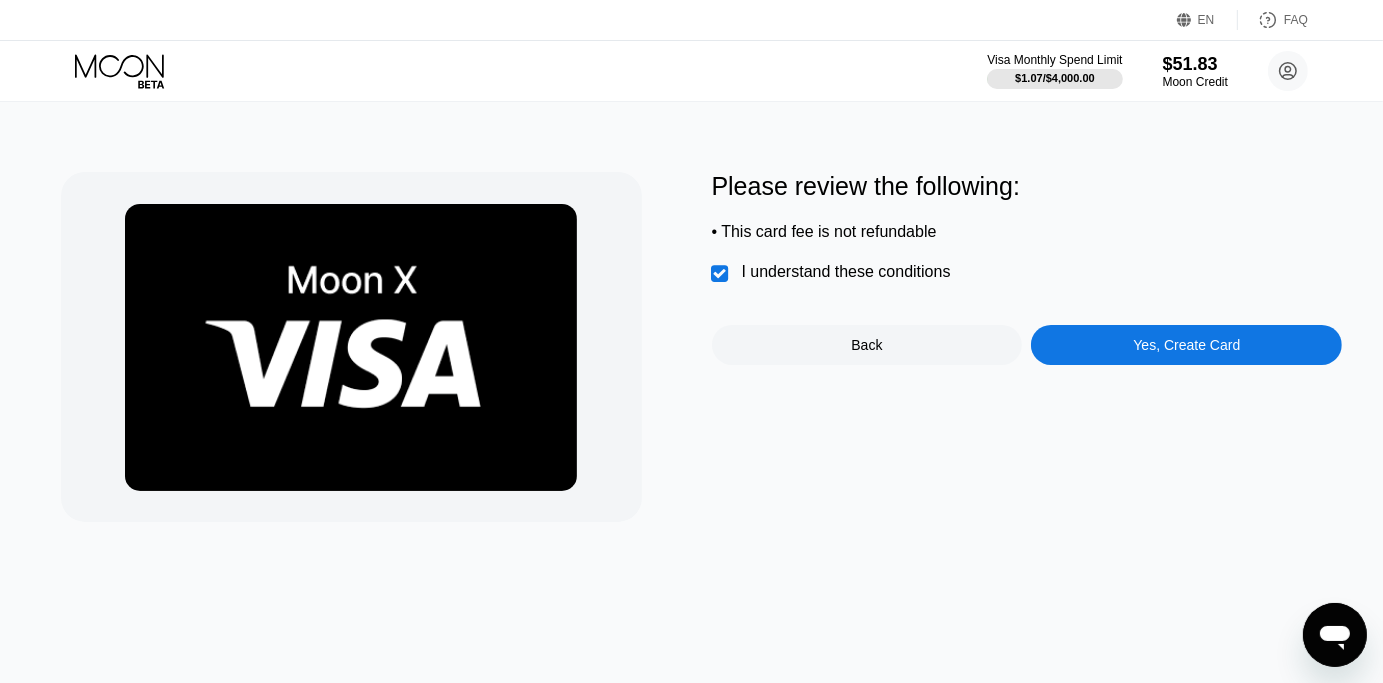 click on "Yes, Create Card" at bounding box center (1186, 345) 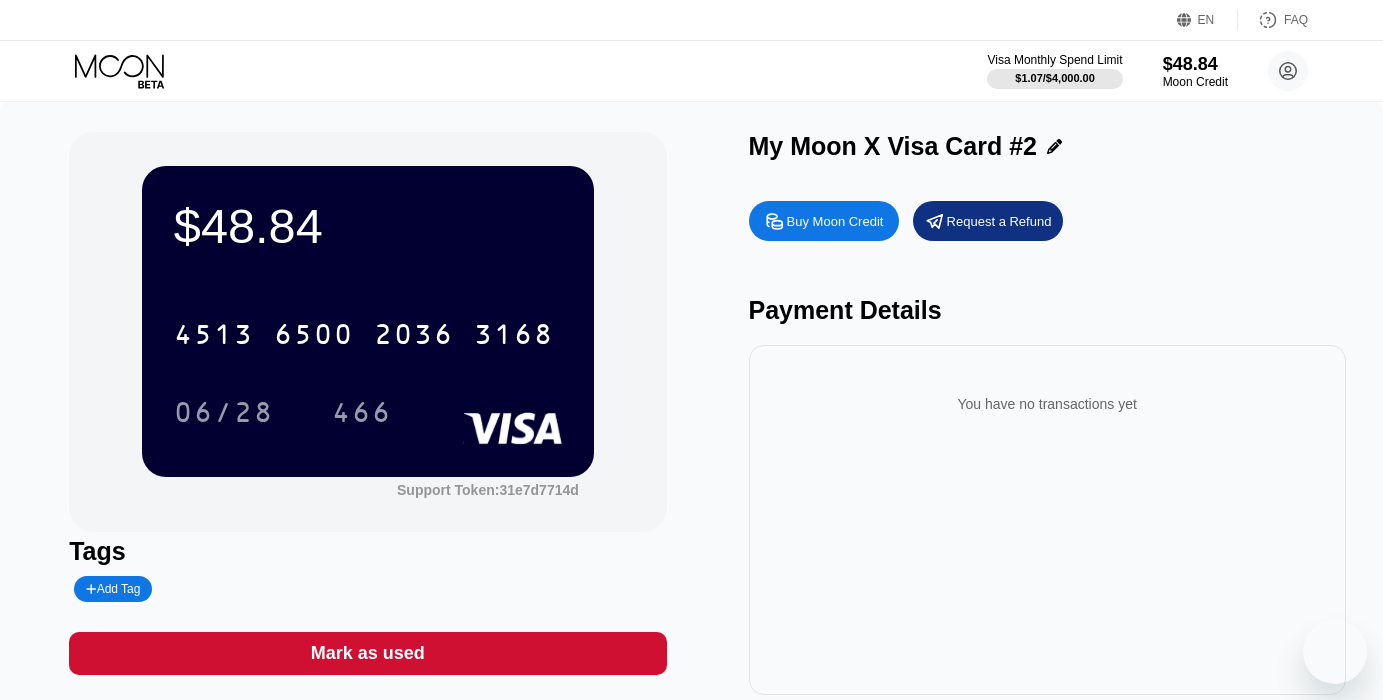 scroll, scrollTop: 0, scrollLeft: 0, axis: both 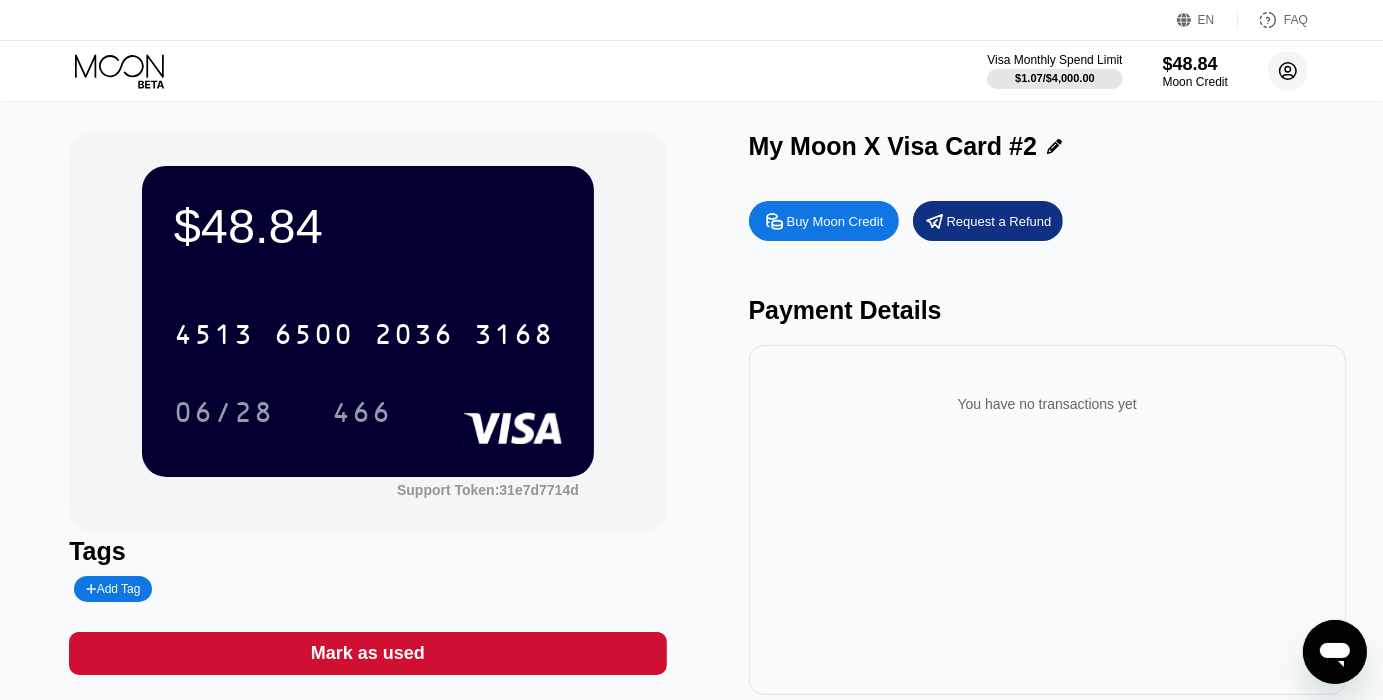 click 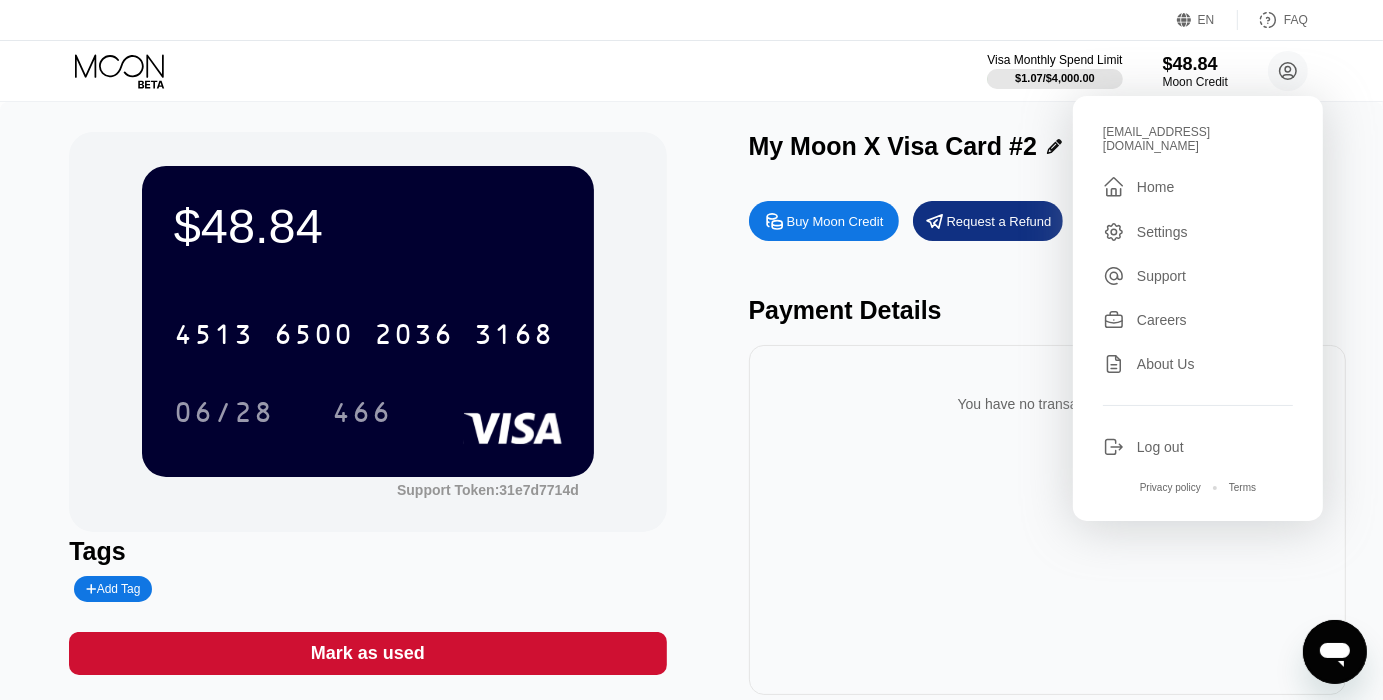 click on "Settings" at bounding box center (1162, 232) 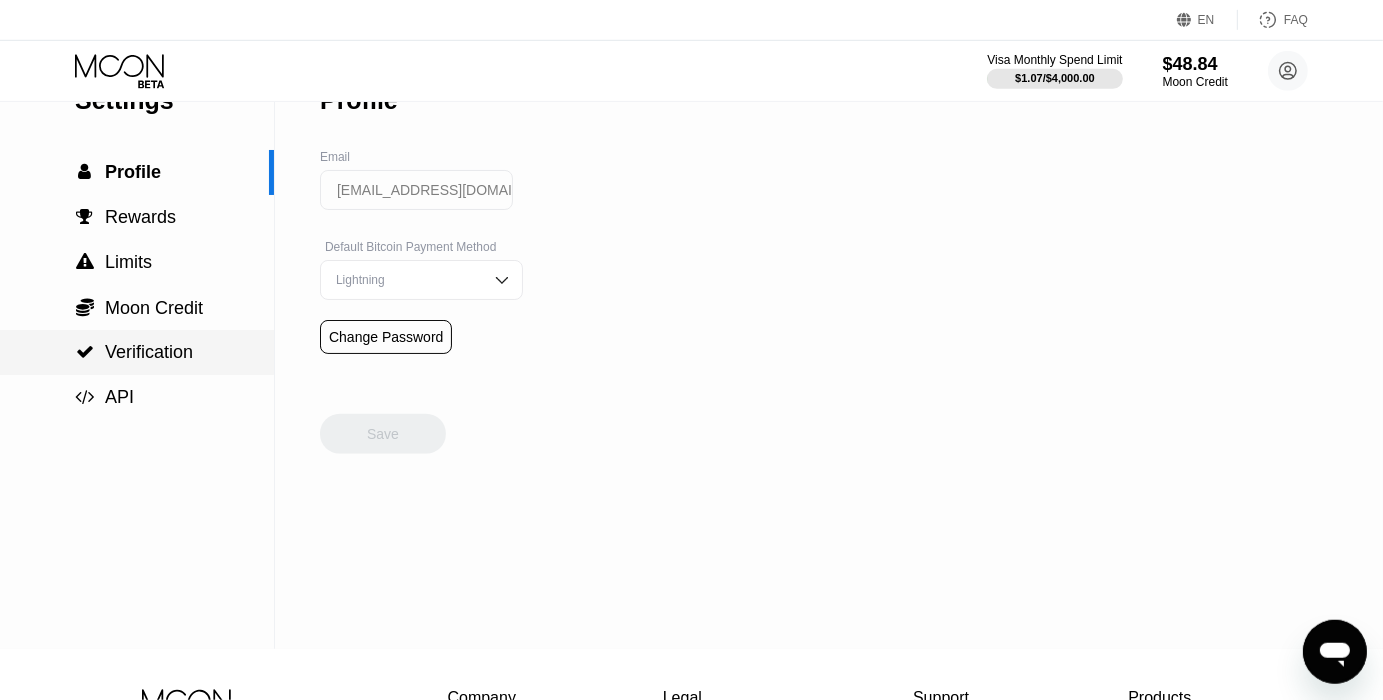 scroll, scrollTop: 0, scrollLeft: 0, axis: both 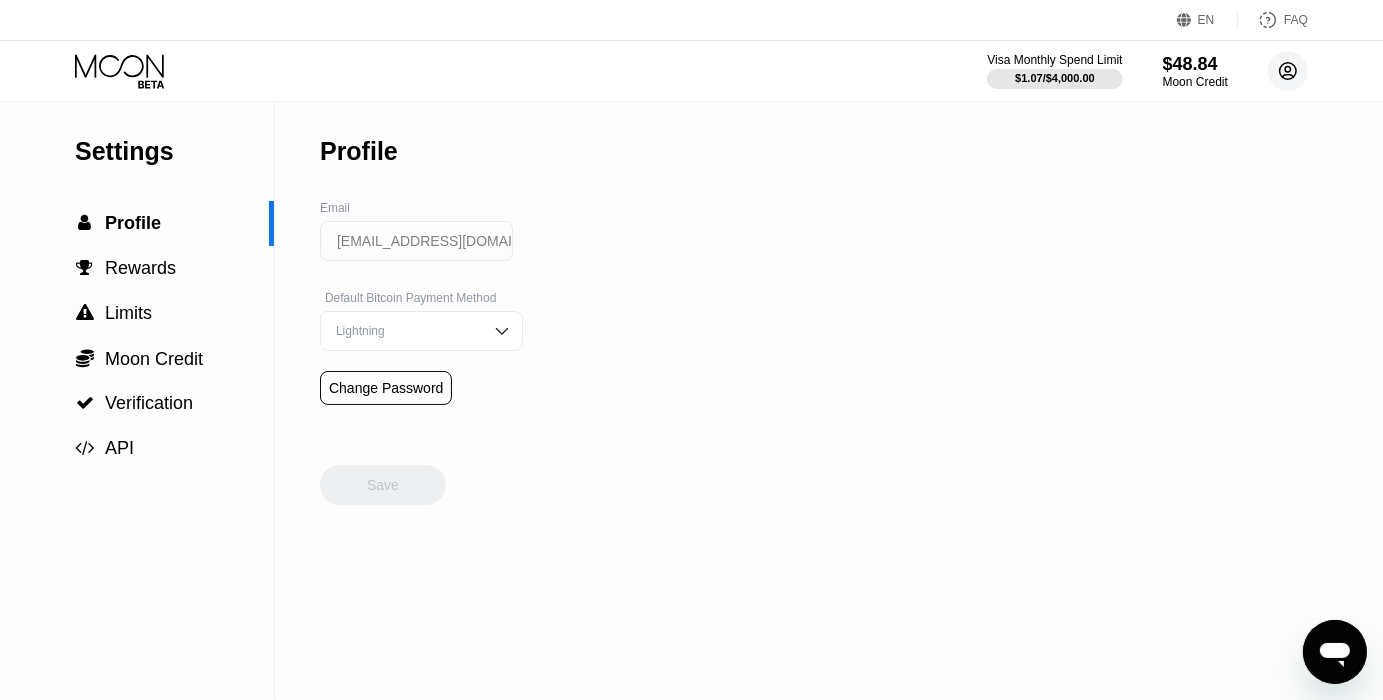 click 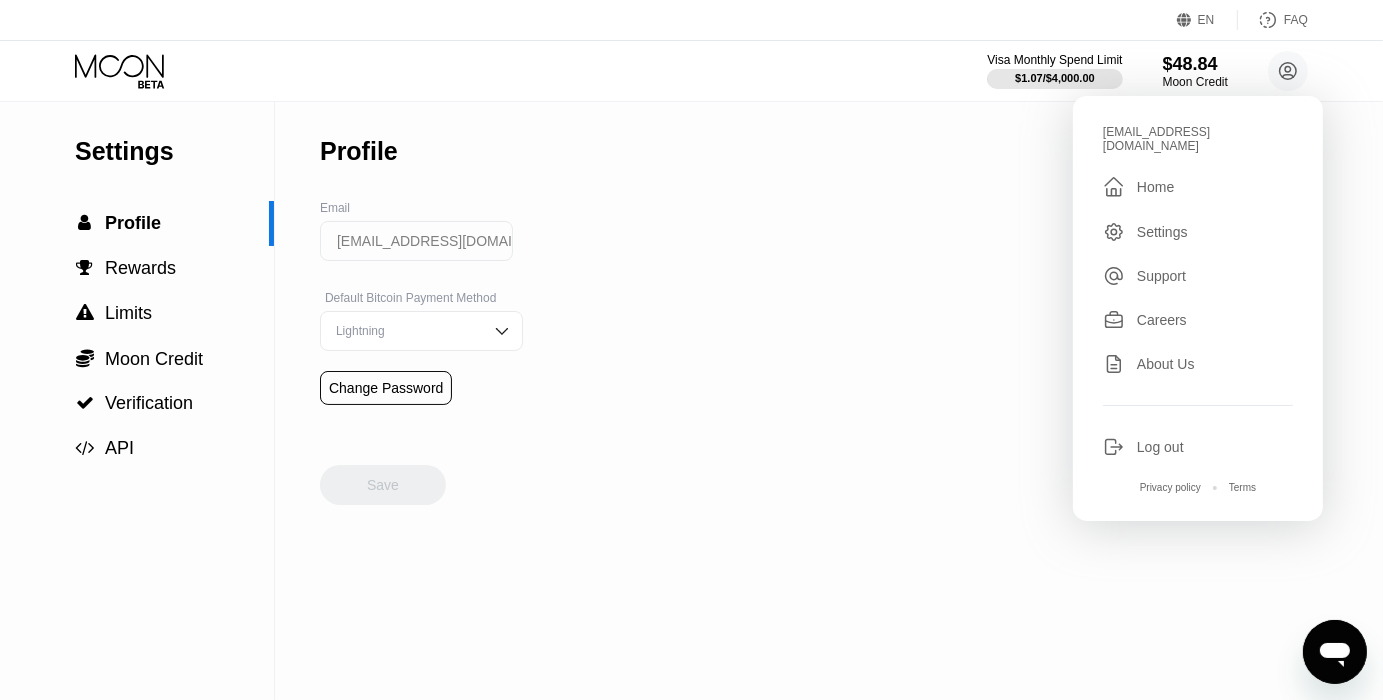 click on "Visa Monthly Spend Limit $1.07 / $4,000.00 $48.84 Moon Credit r2803874@gmail.com  Home Settings Support Careers About Us Log out Privacy policy Terms" at bounding box center (691, 71) 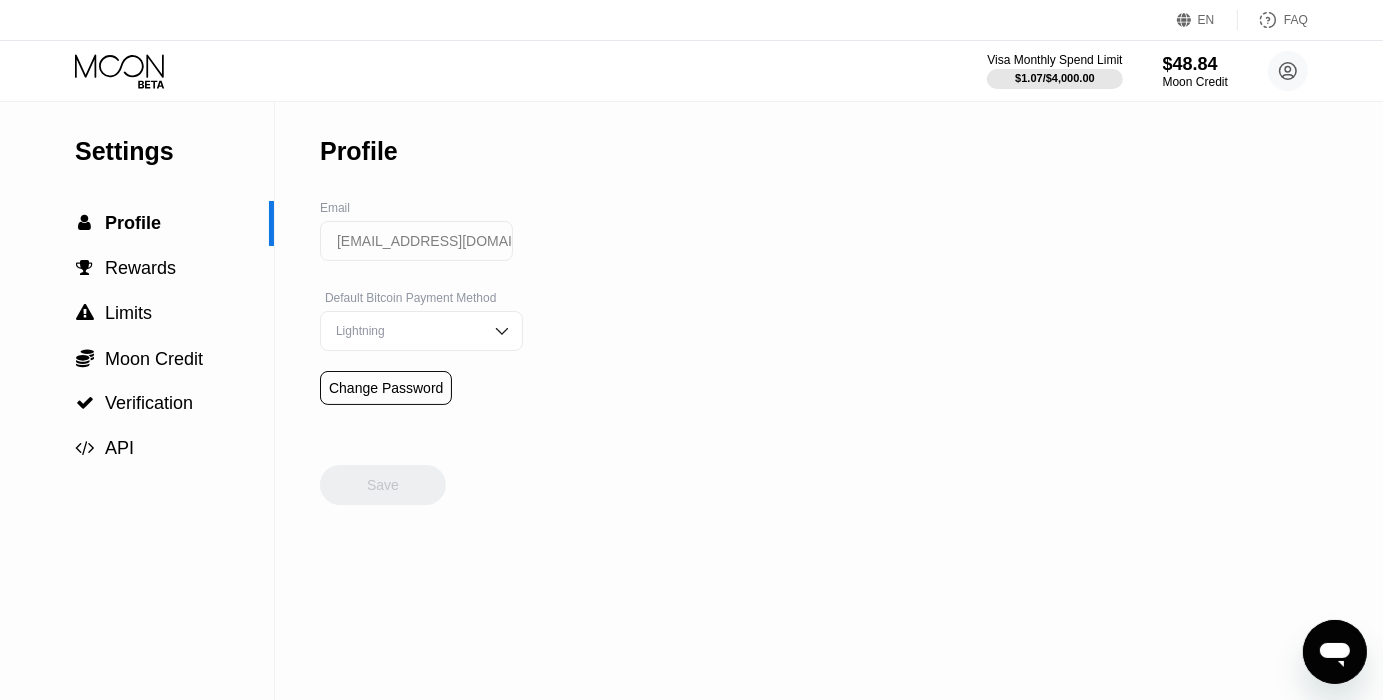 click on "Visa Monthly Spend Limit $1.07 / $4,000.00 $48.84 Moon Credit r2803874@gmail.com  Home Settings Support Careers About Us Log out Privacy policy Terms" at bounding box center [691, 71] 